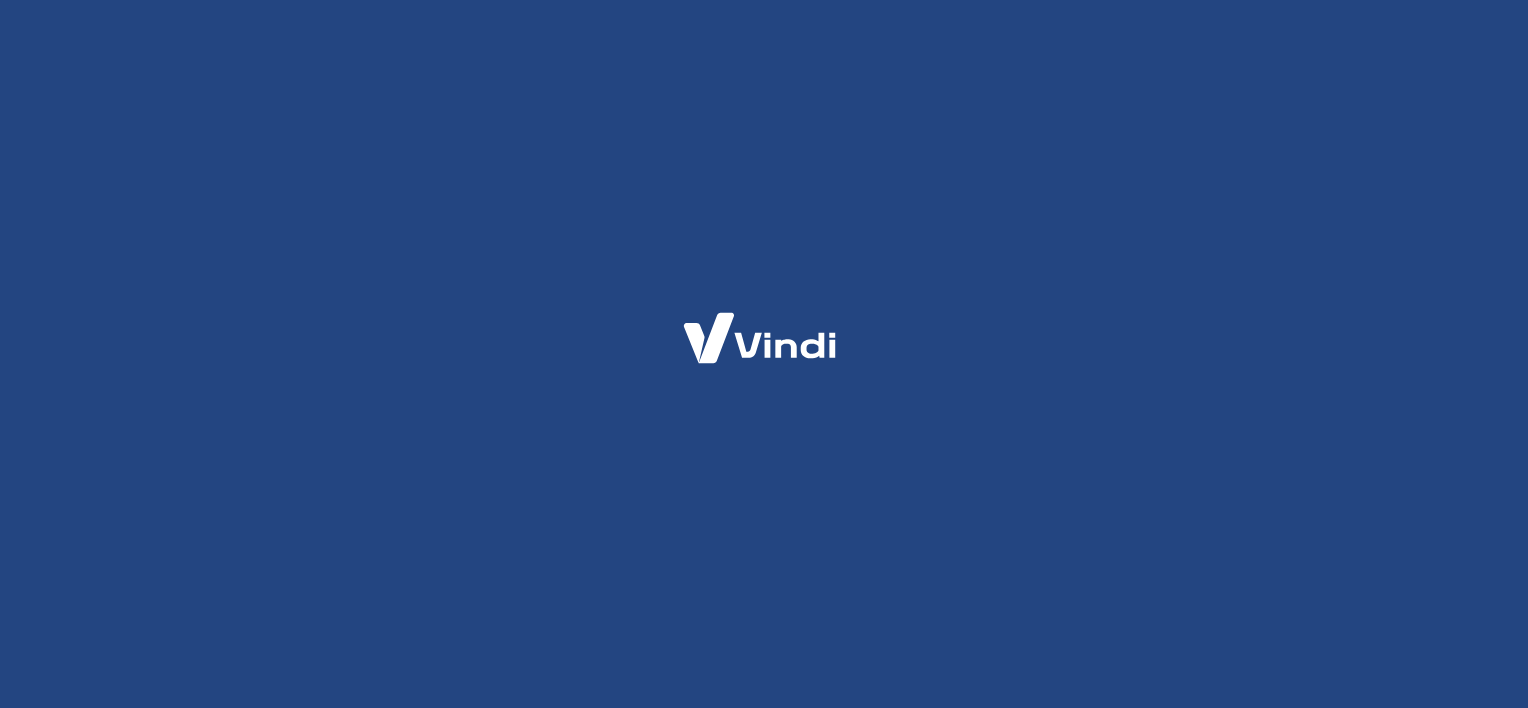 scroll, scrollTop: 0, scrollLeft: 0, axis: both 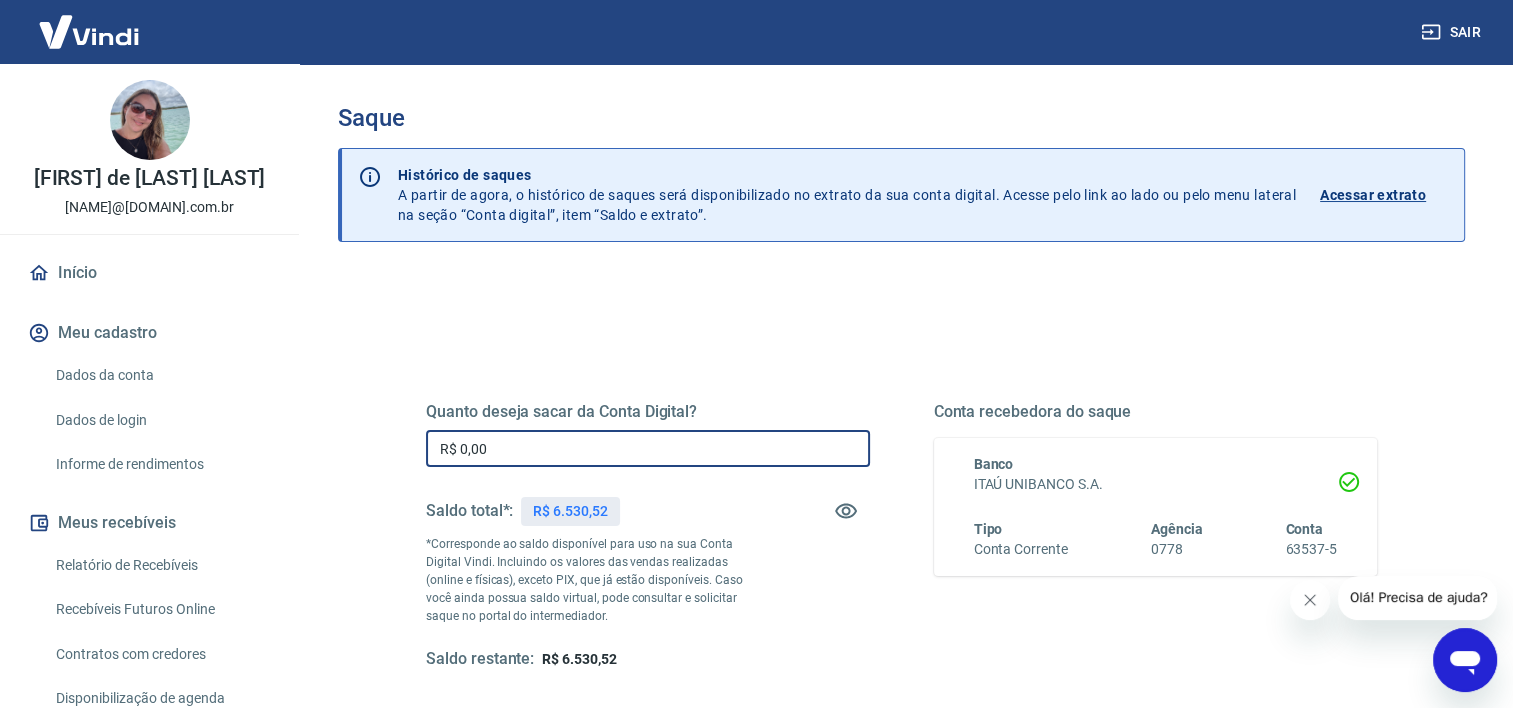 click on "R$ 0,00" at bounding box center [648, 448] 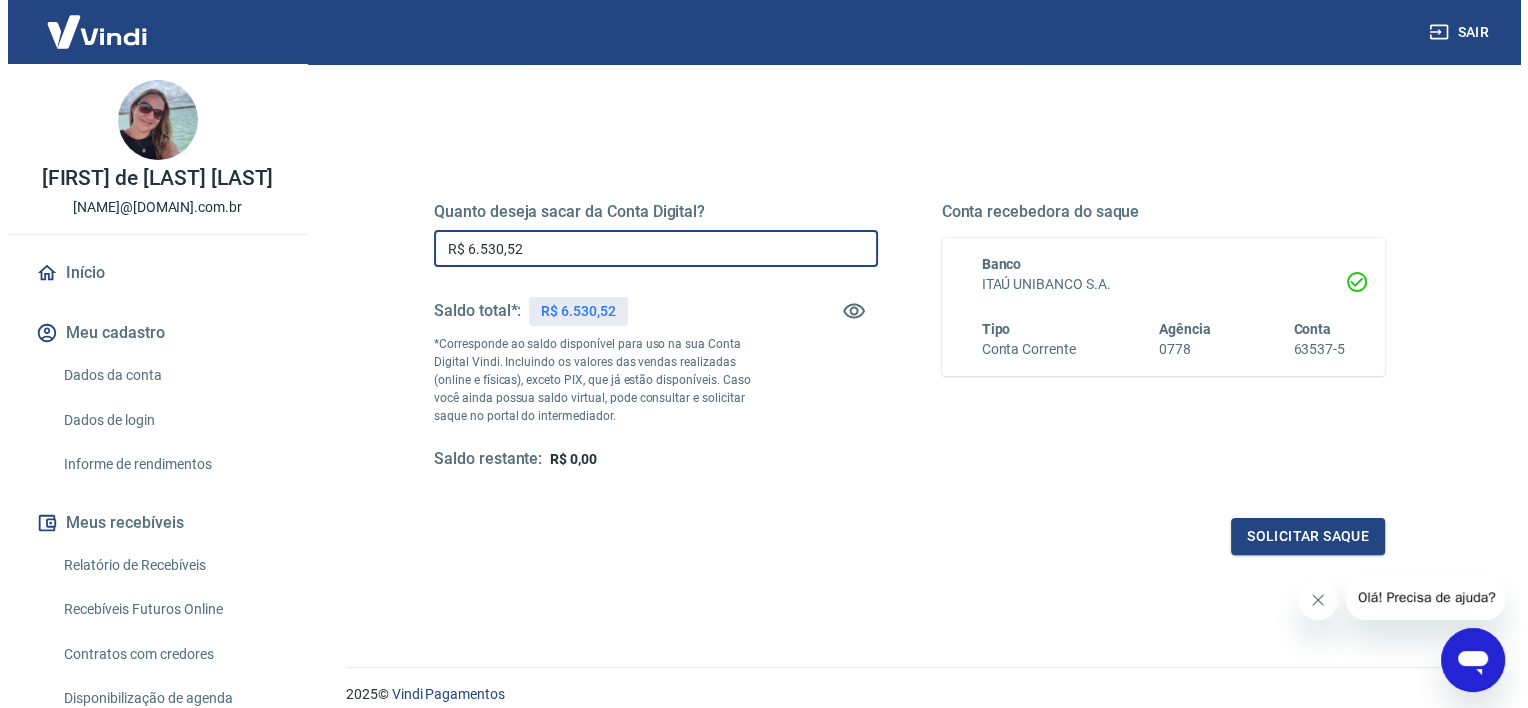 scroll, scrollTop: 280, scrollLeft: 0, axis: vertical 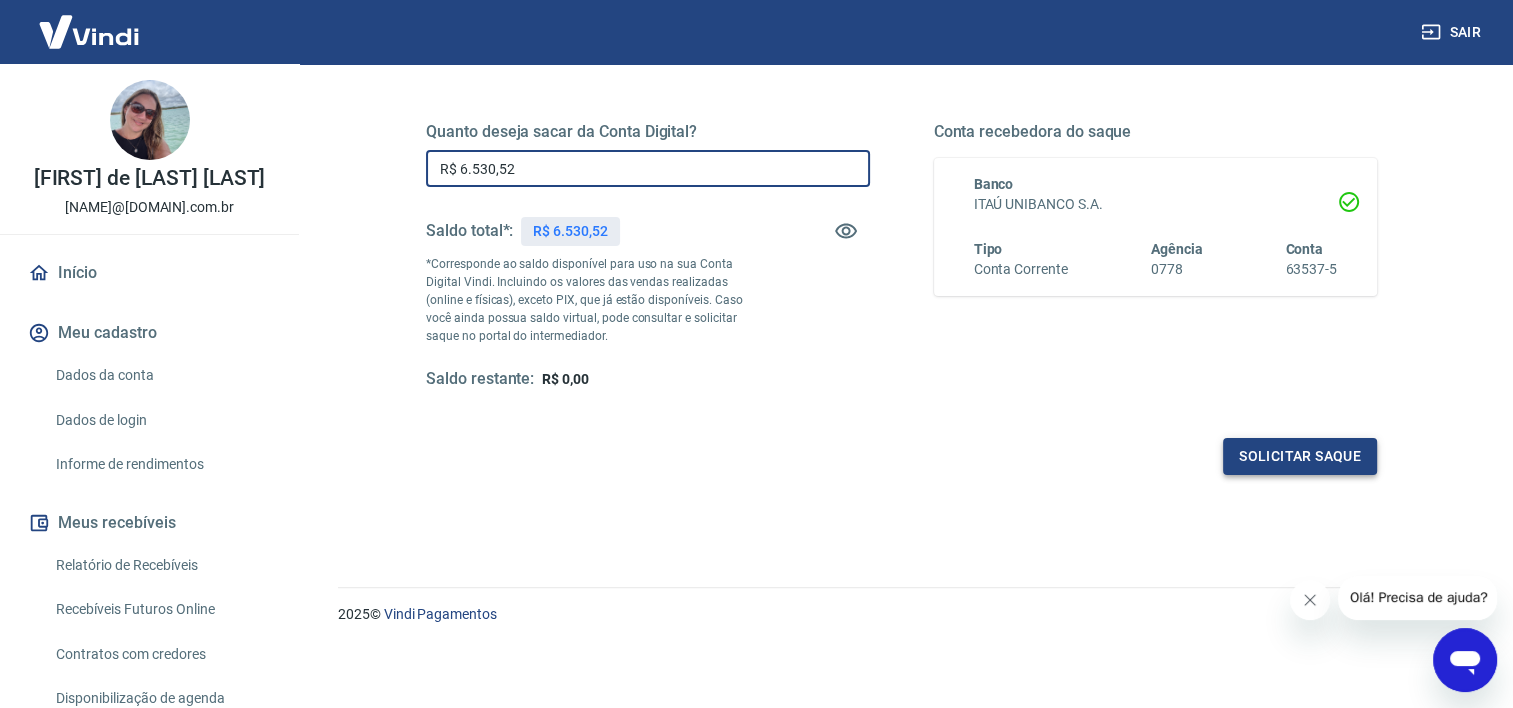 type on "R$ 6.530,52" 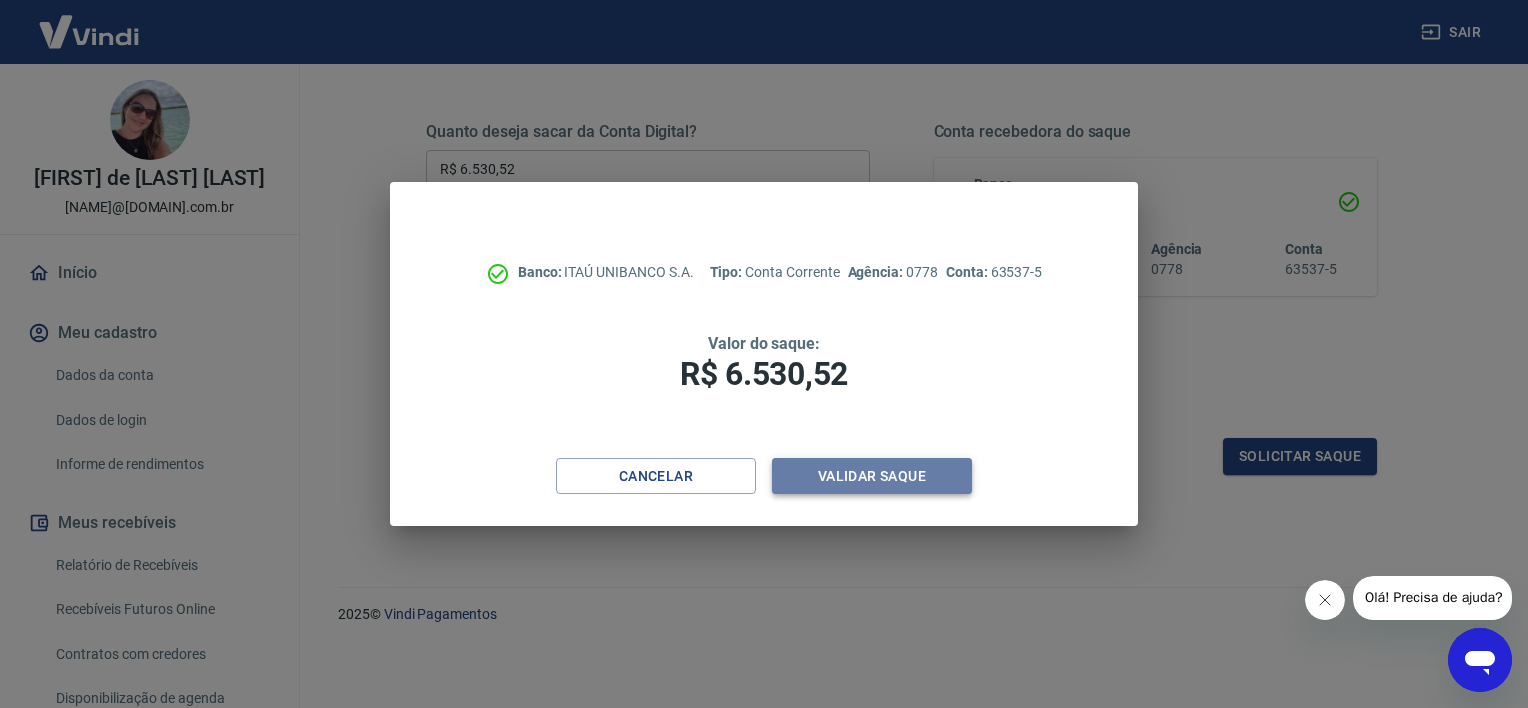 click on "Validar saque" at bounding box center (872, 476) 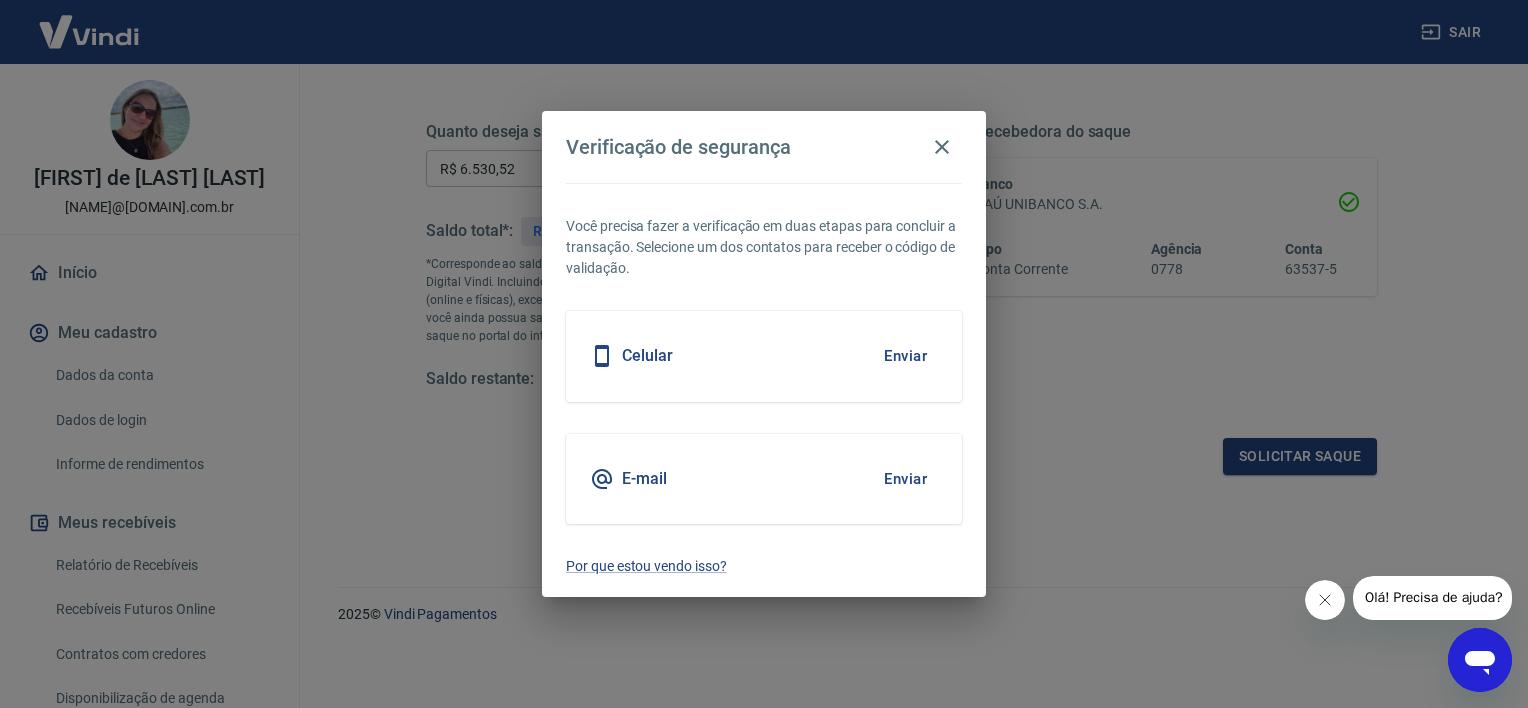 click on "Enviar" at bounding box center [905, 479] 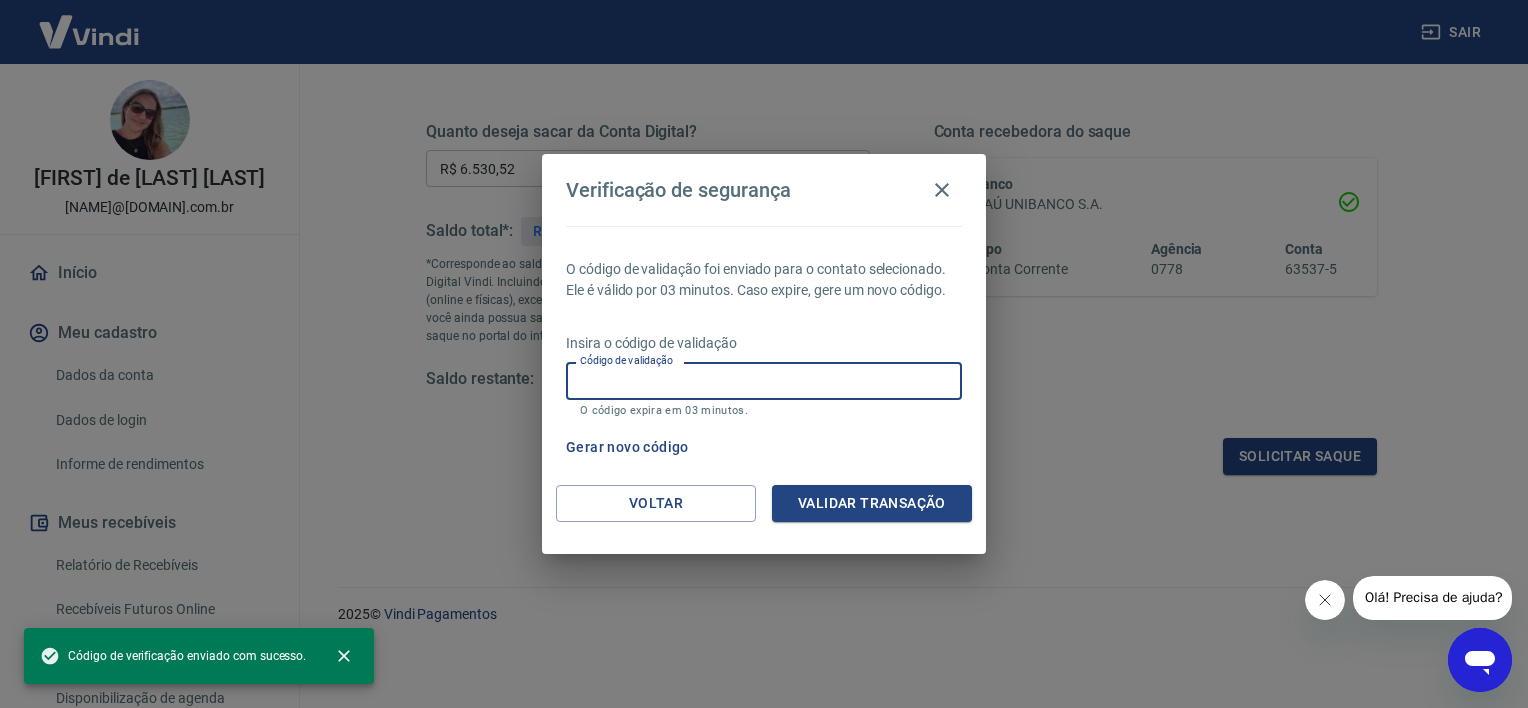 click on "Código de validação" at bounding box center (764, 380) 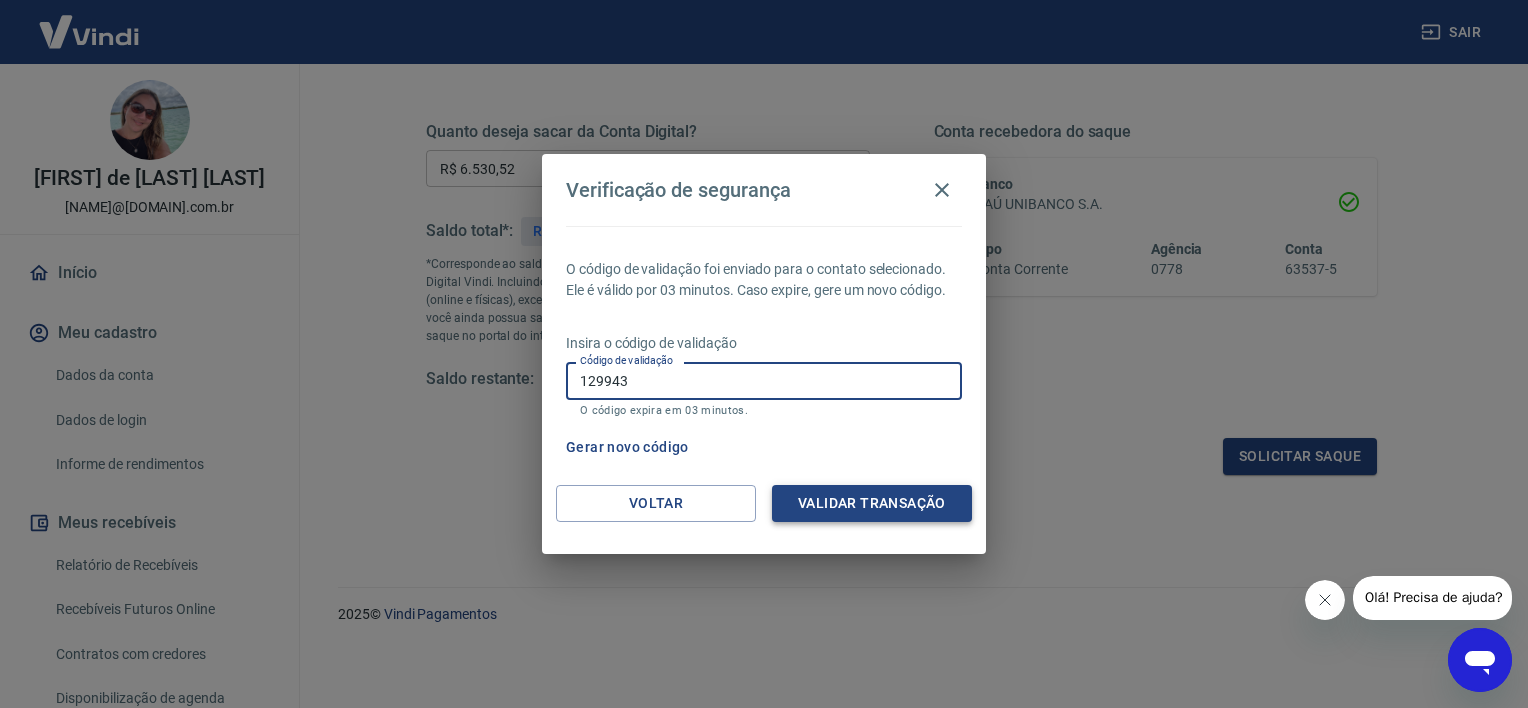 type on "129943" 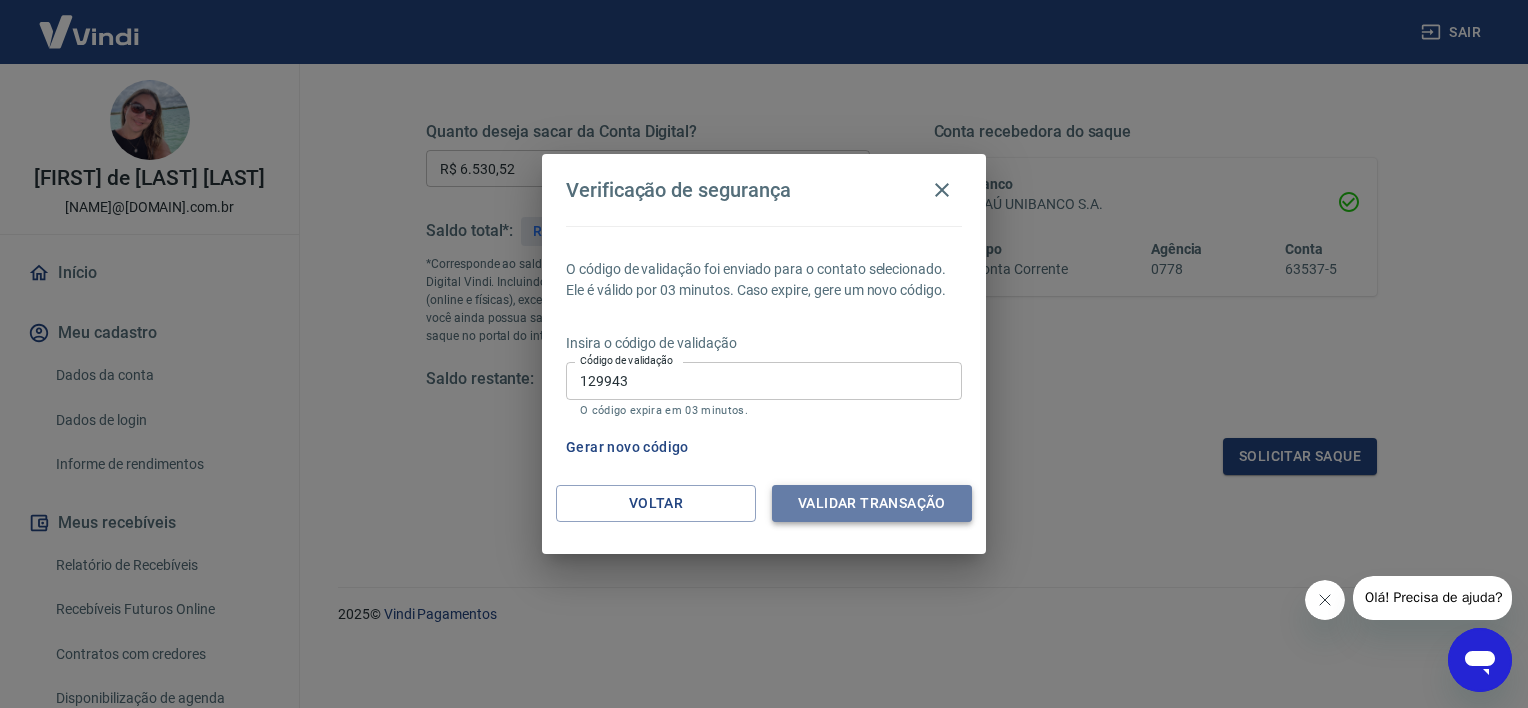 click on "Validar transação" at bounding box center [872, 503] 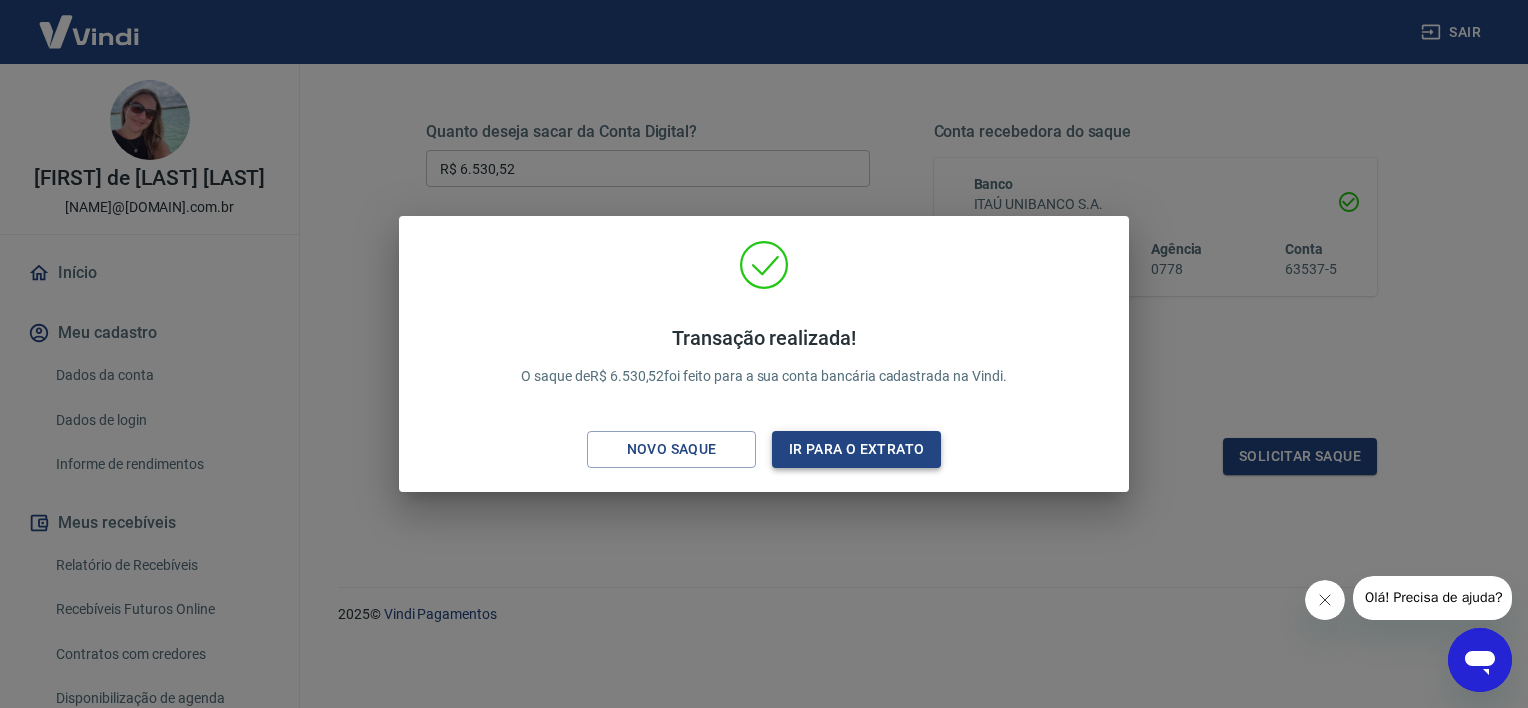 click on "Ir para o extrato" at bounding box center [856, 449] 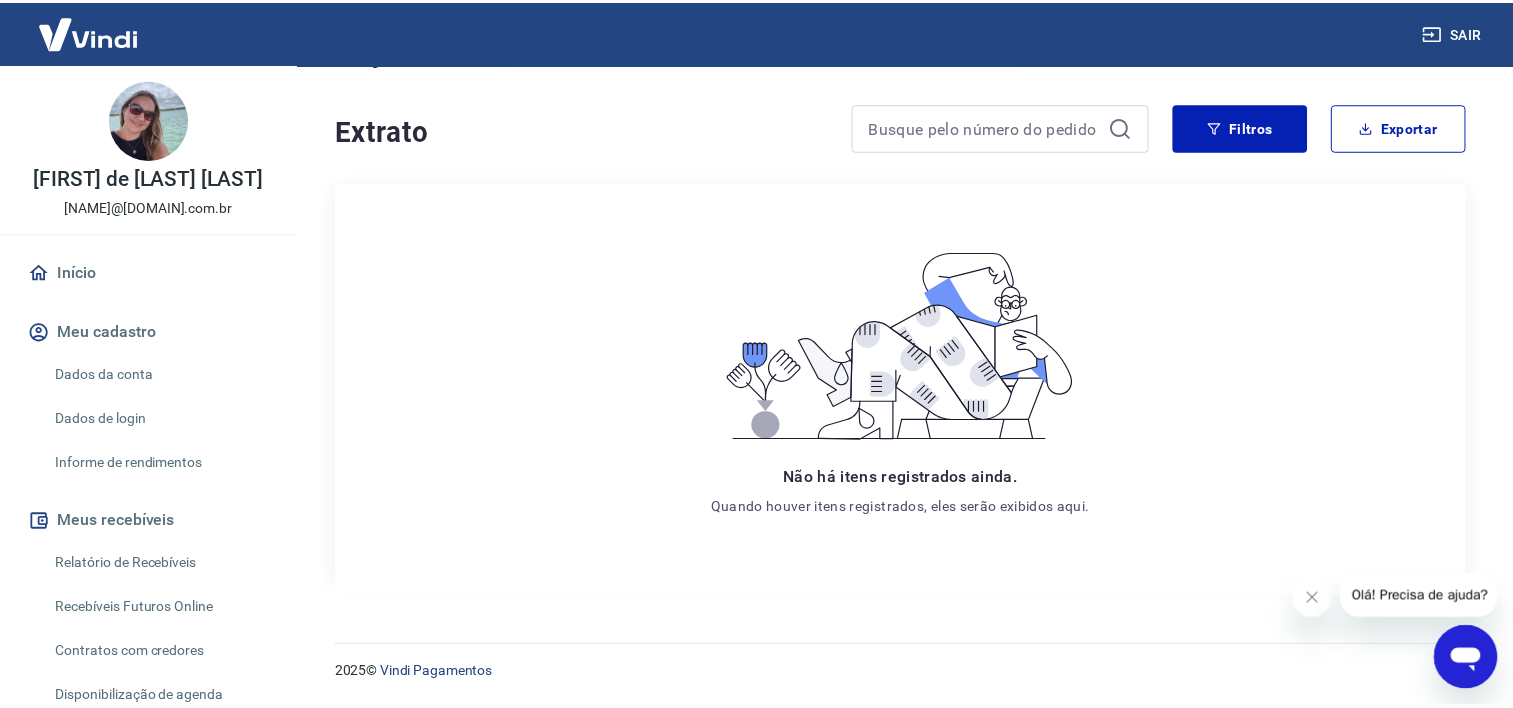 scroll, scrollTop: 0, scrollLeft: 0, axis: both 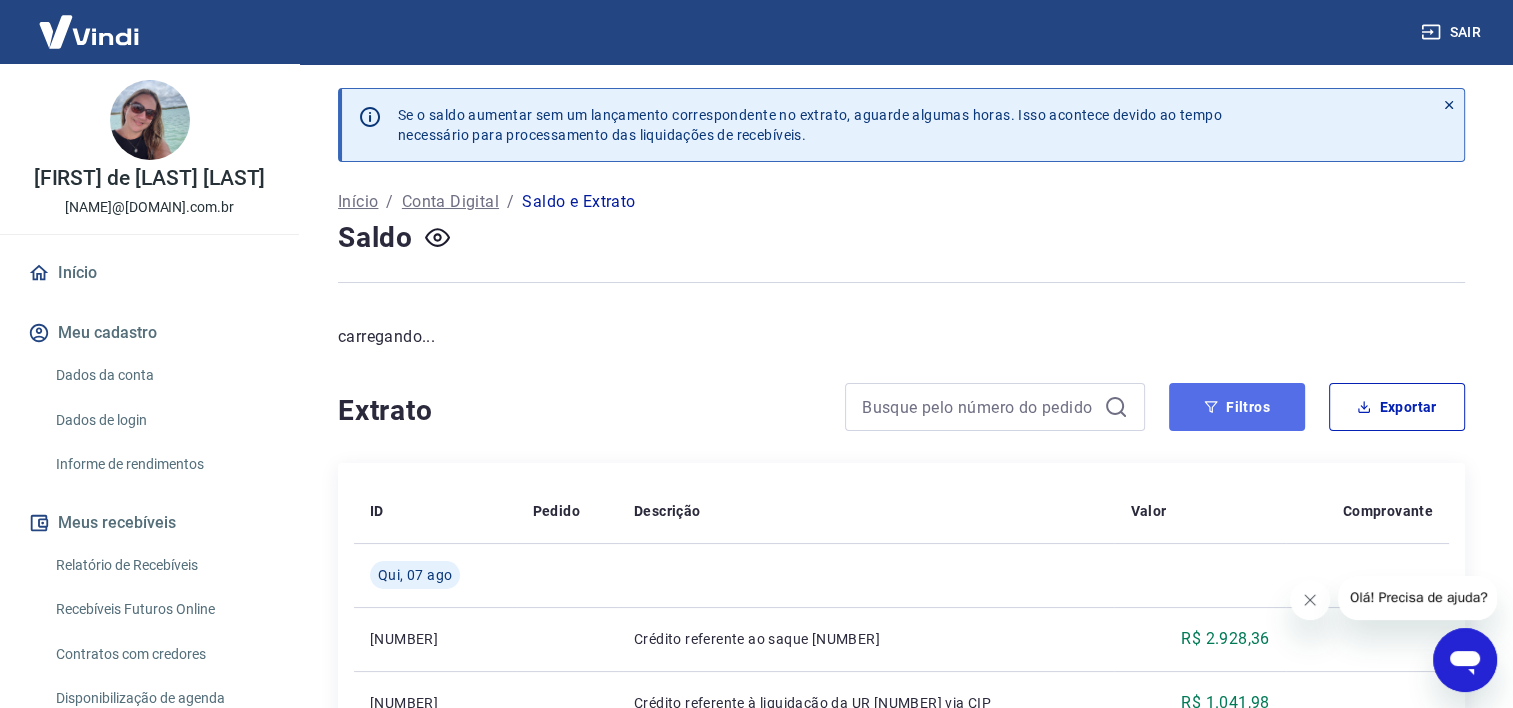 click on "Filtros" at bounding box center [1237, 407] 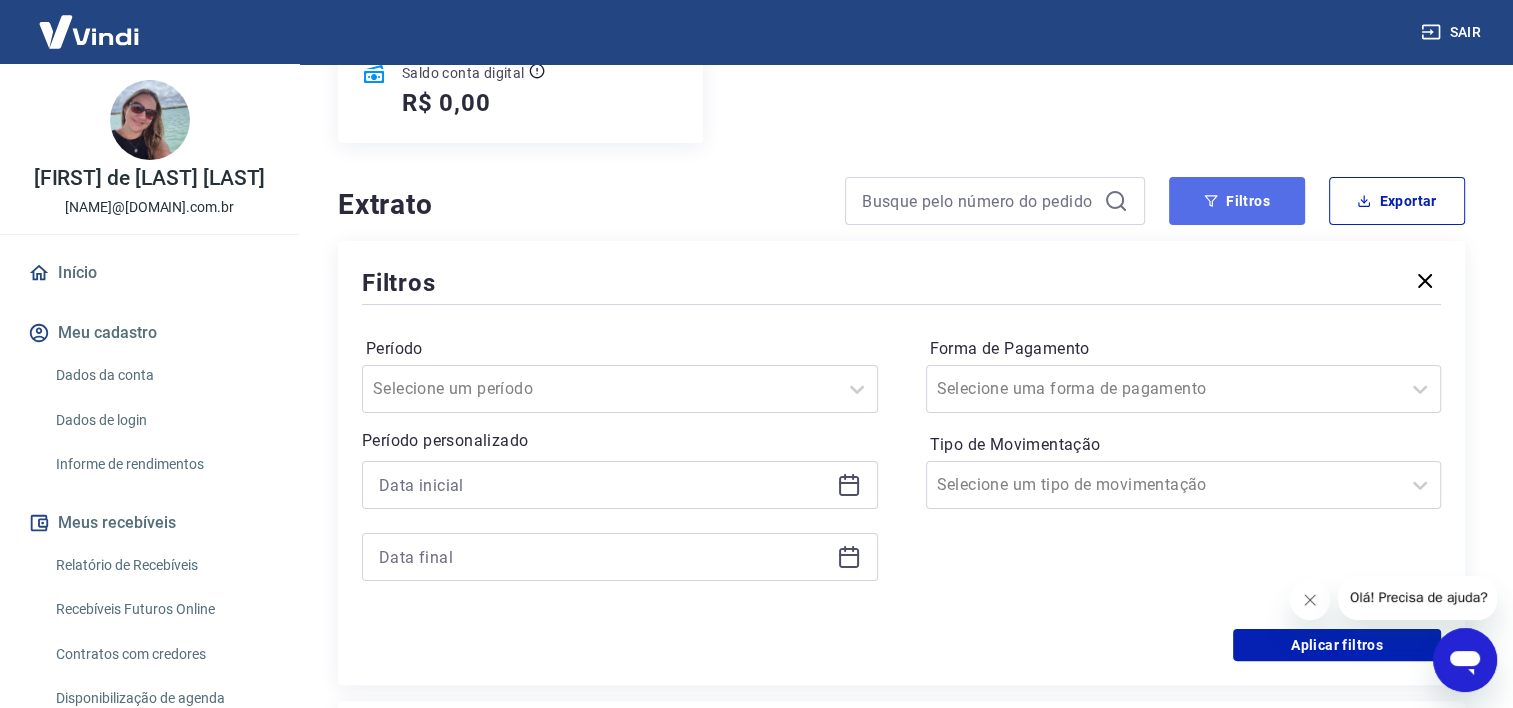 scroll, scrollTop: 300, scrollLeft: 0, axis: vertical 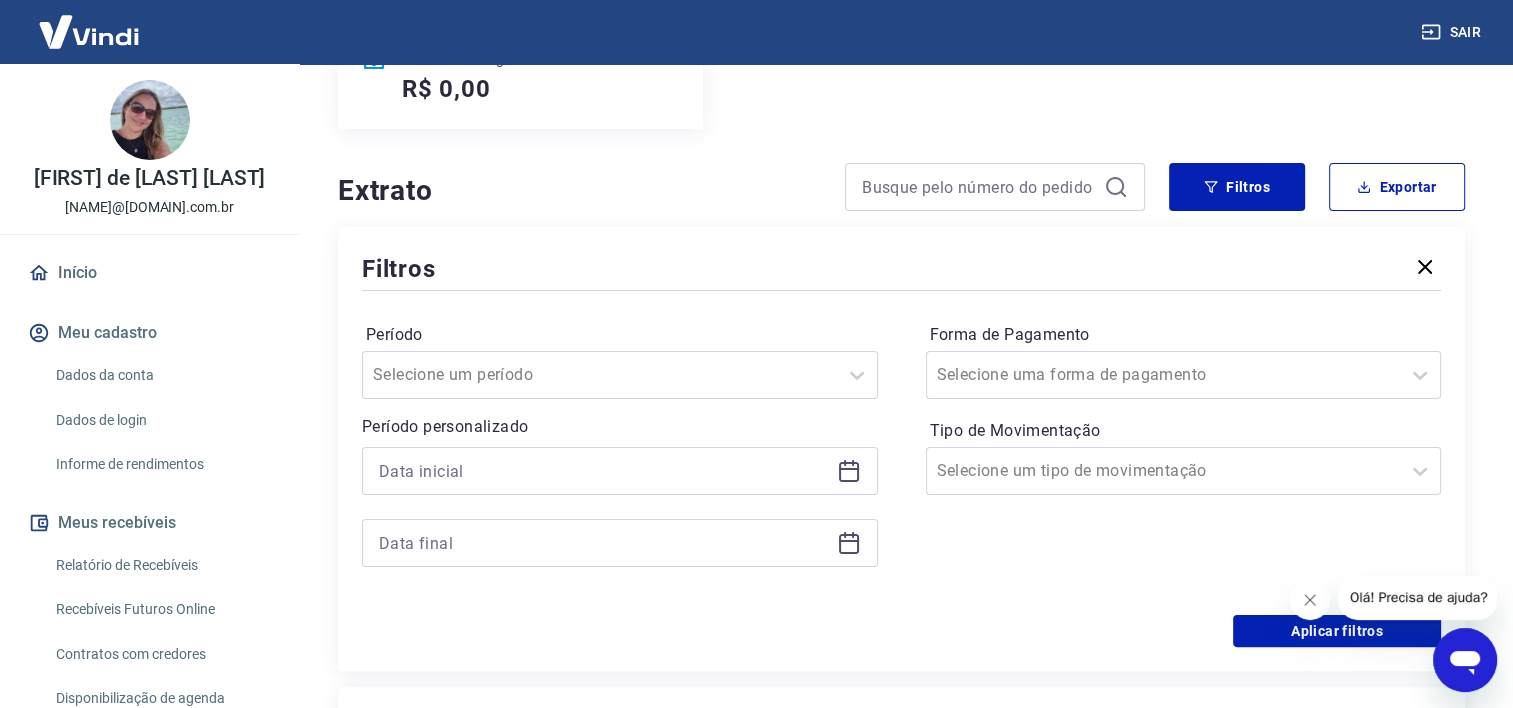 click 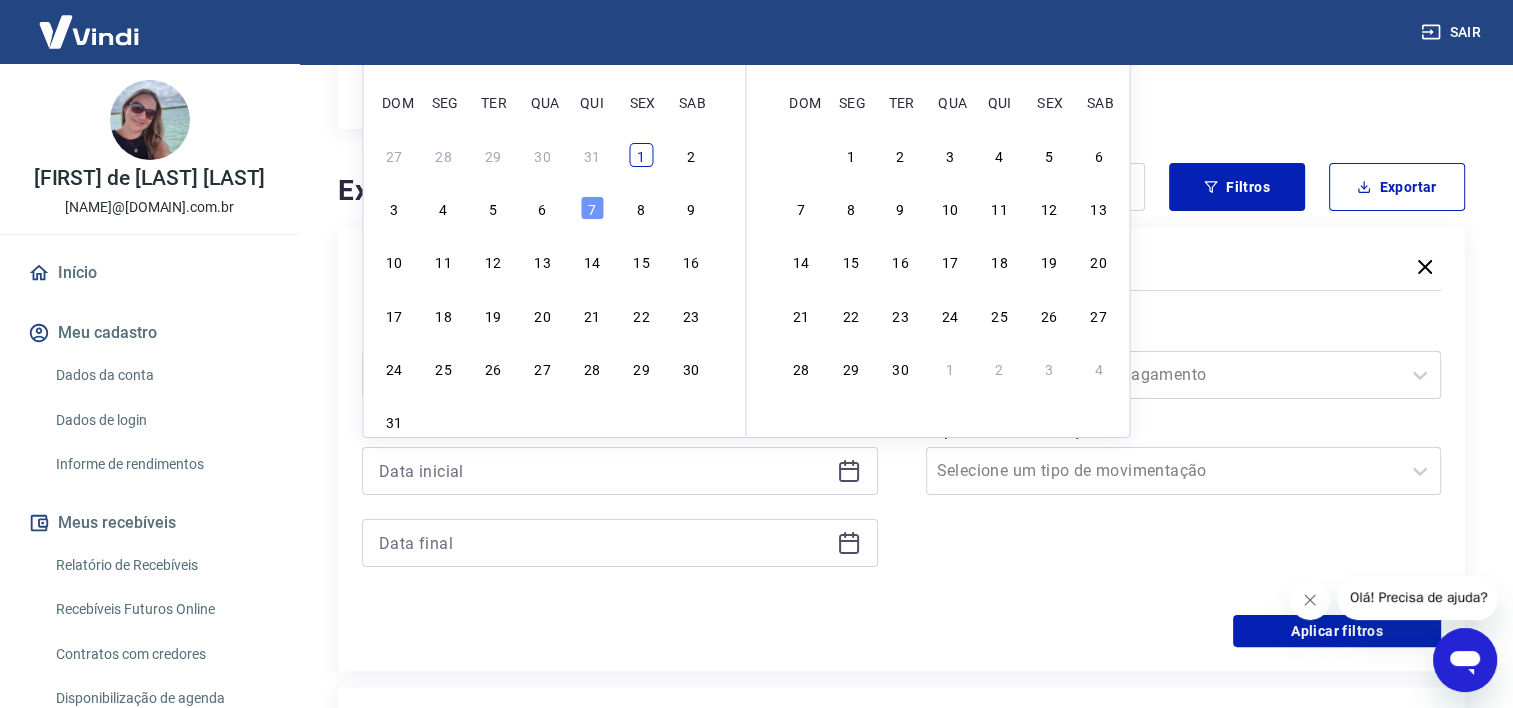 click on "1" at bounding box center [641, 155] 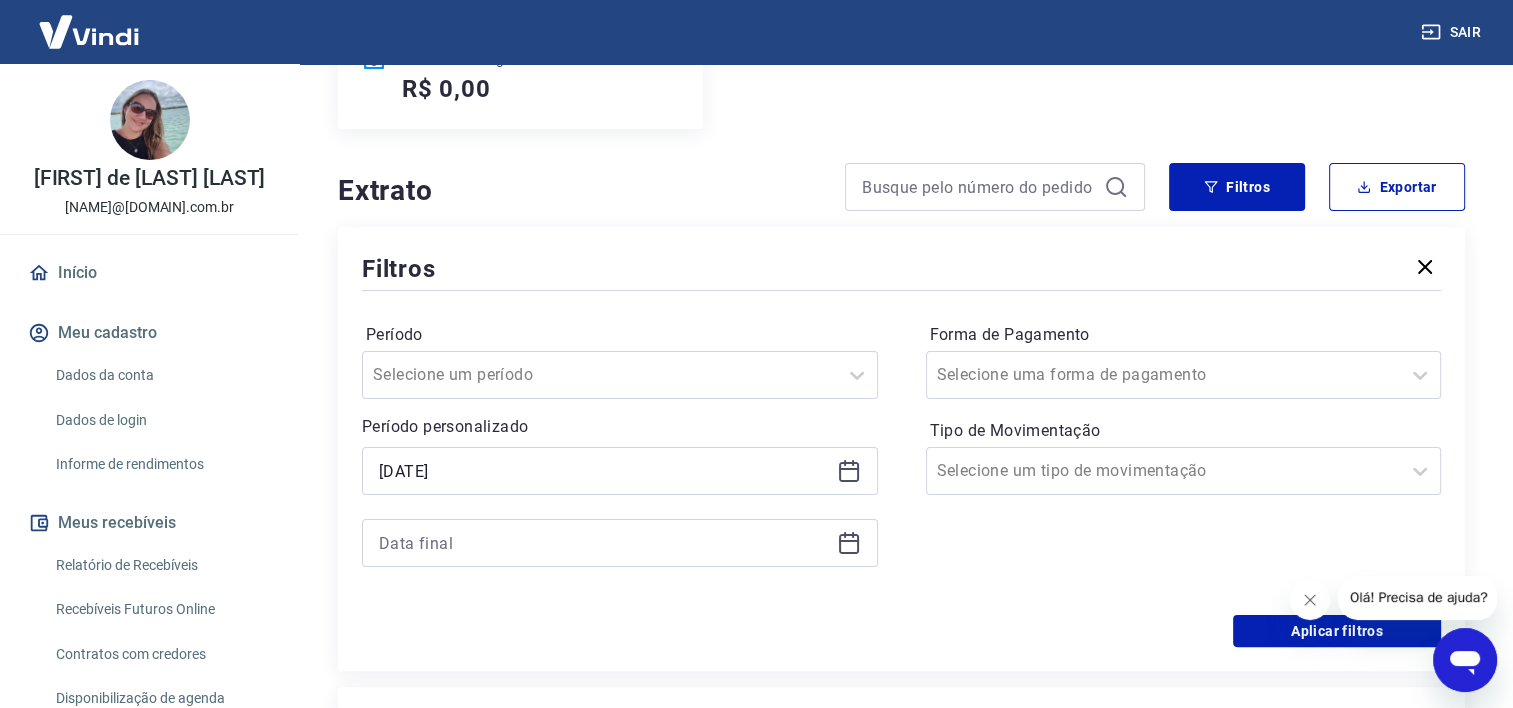 click 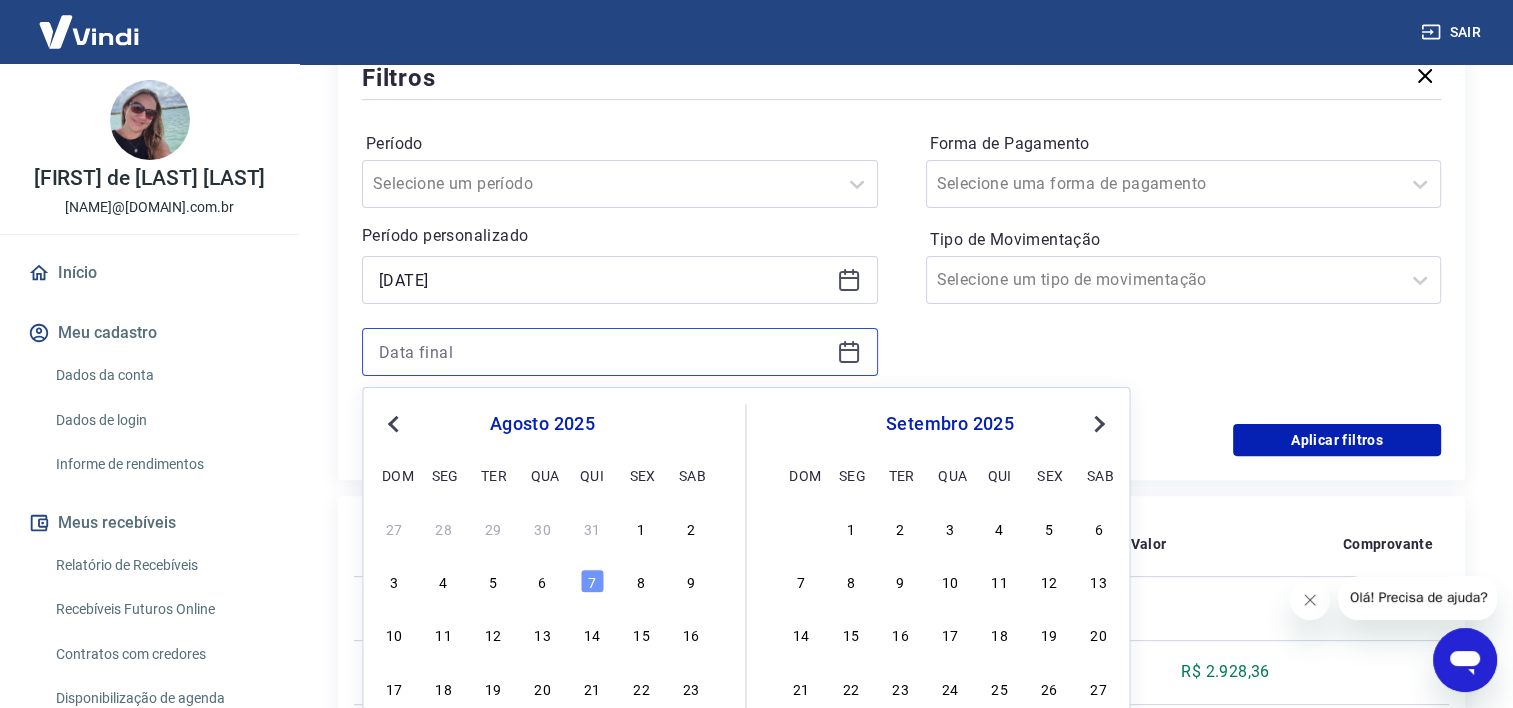 scroll, scrollTop: 500, scrollLeft: 0, axis: vertical 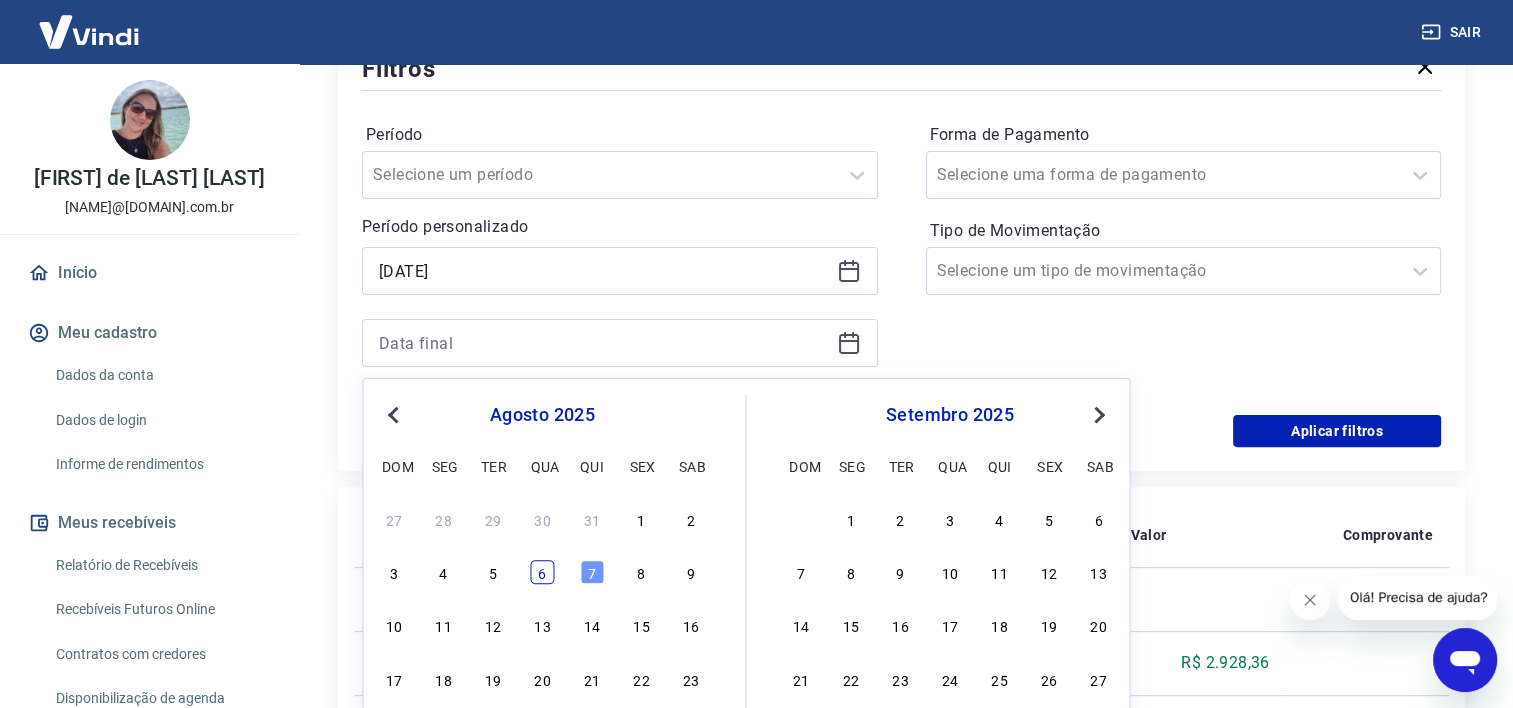 click on "6" at bounding box center (542, 572) 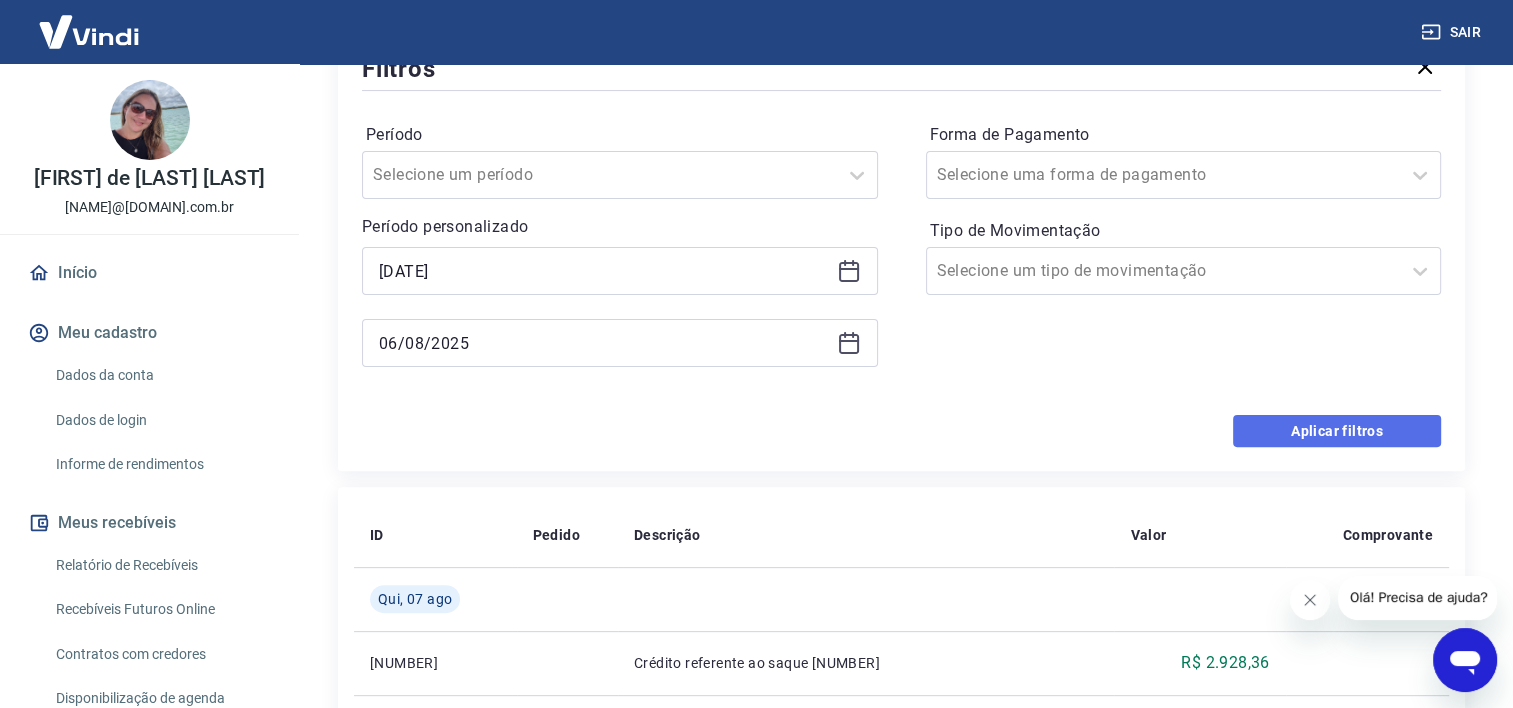 click on "Aplicar filtros" at bounding box center (1337, 431) 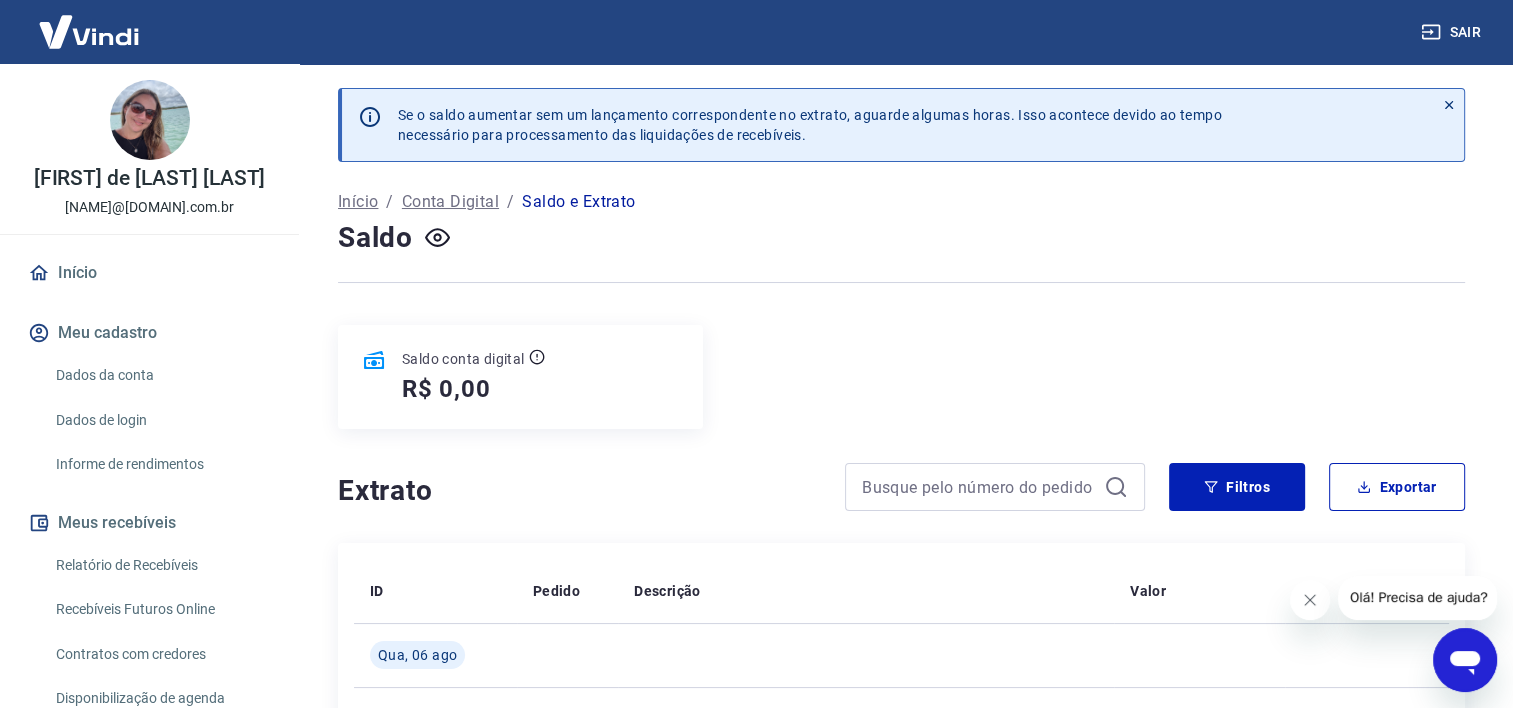 scroll, scrollTop: 200, scrollLeft: 0, axis: vertical 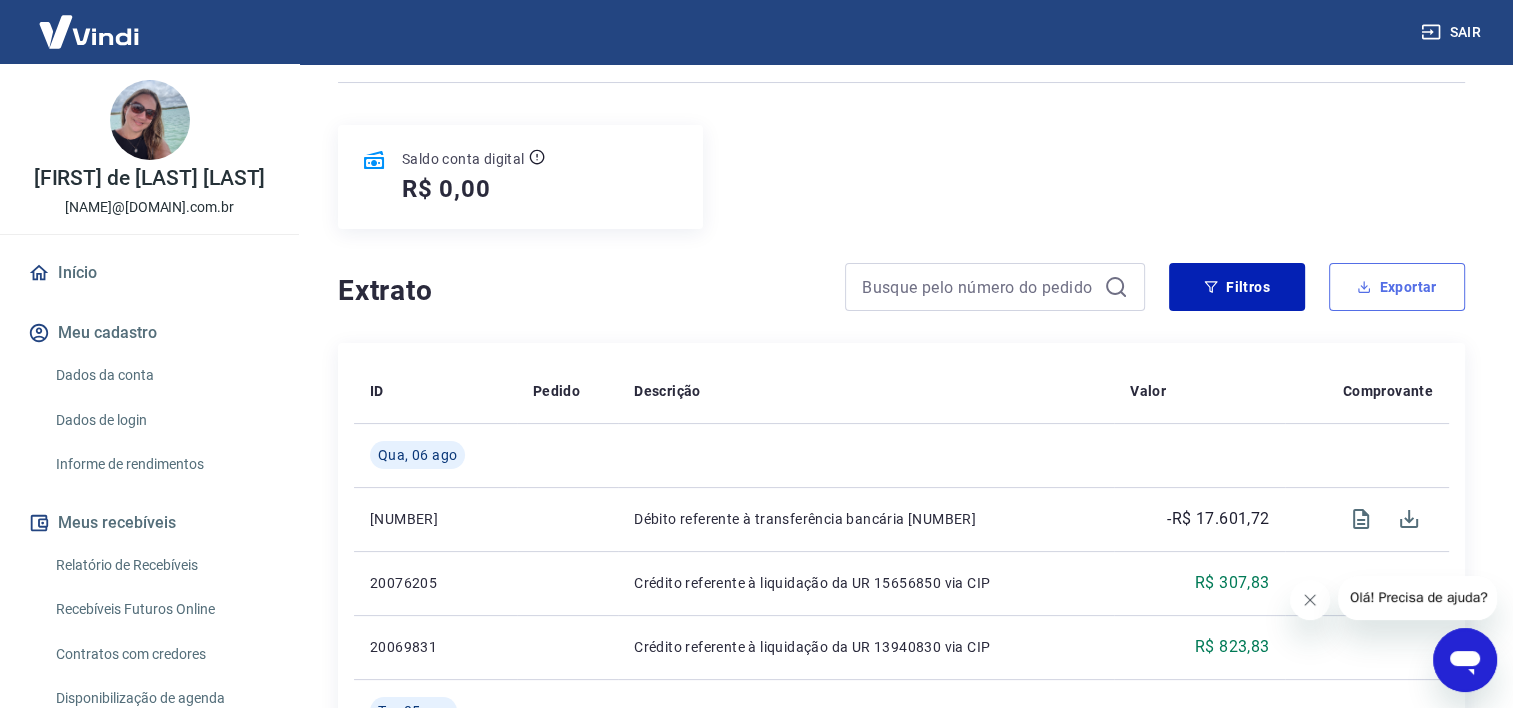 click on "Exportar" at bounding box center (1397, 287) 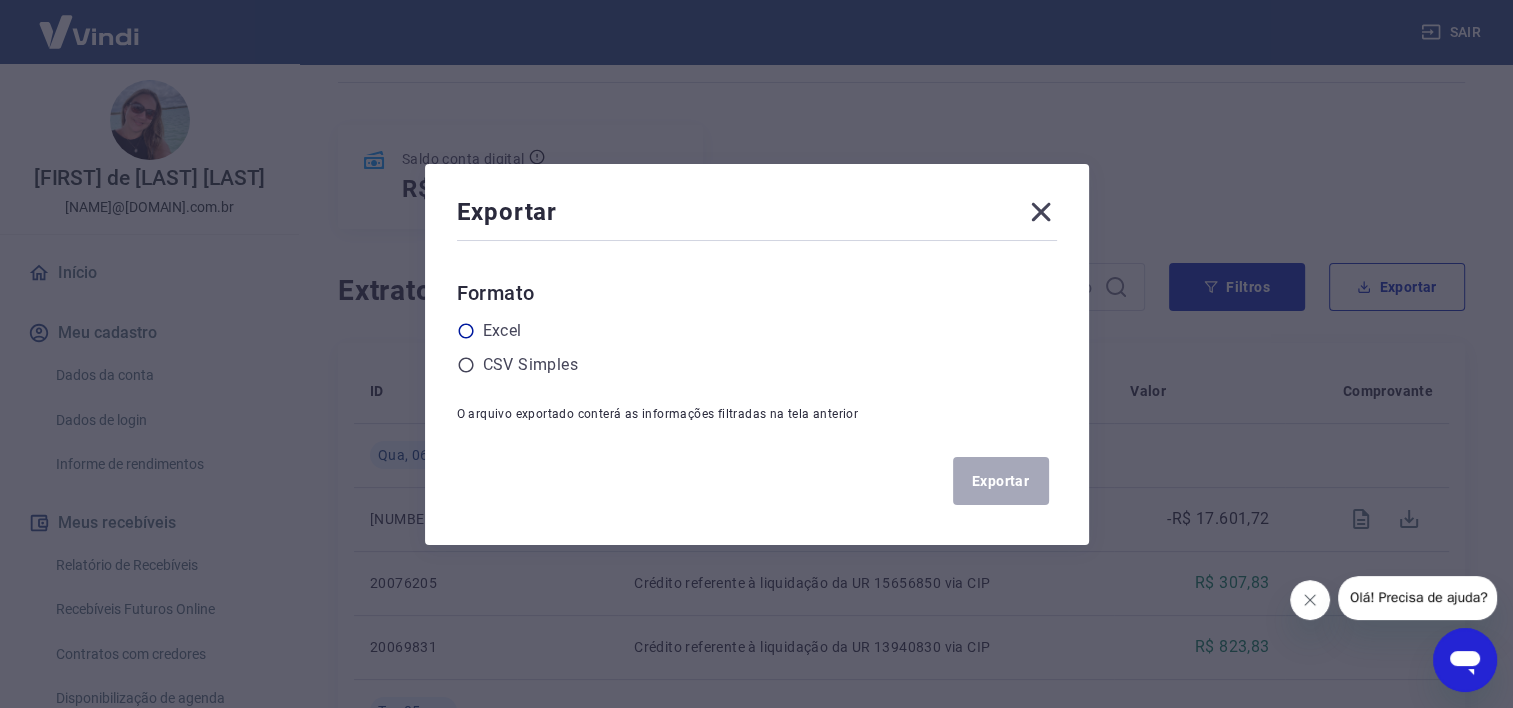 click 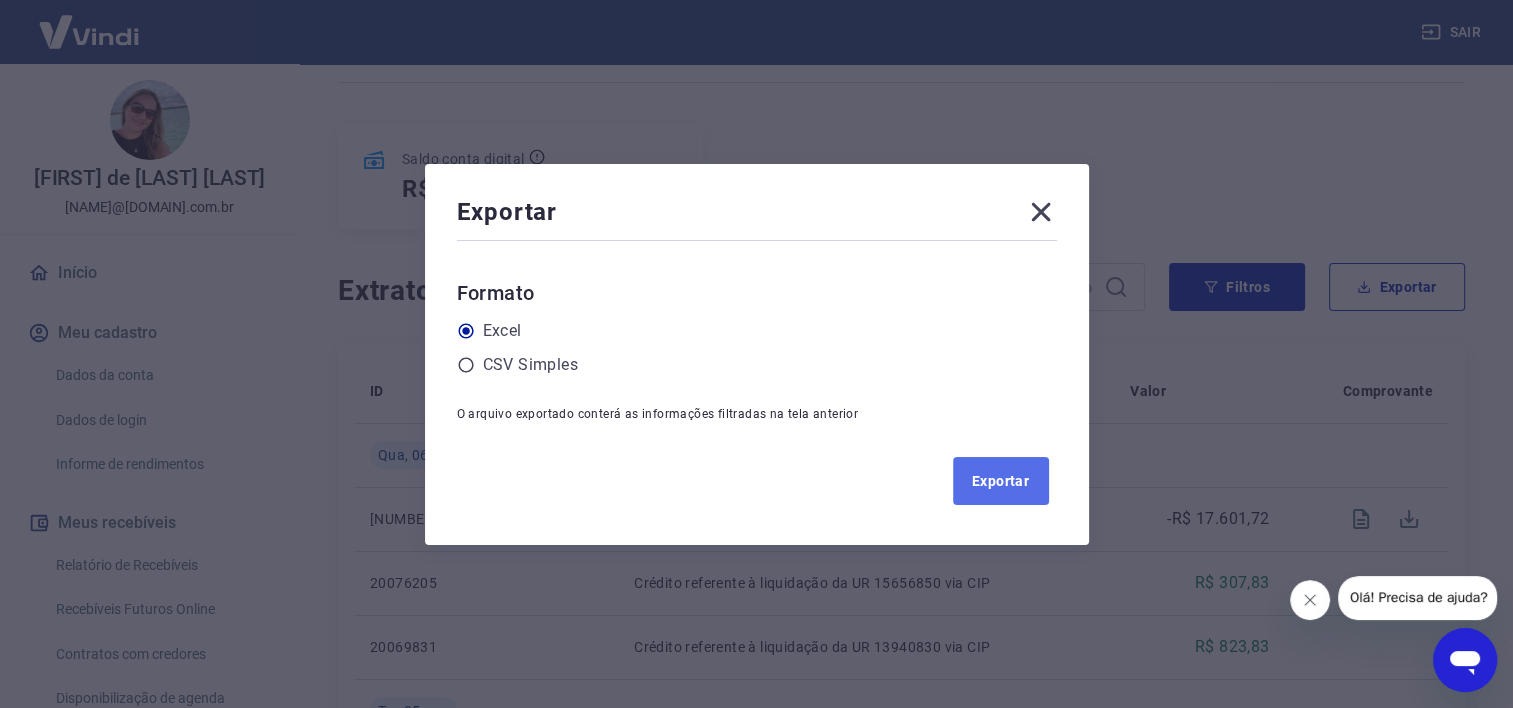 click on "Exportar" at bounding box center [1001, 481] 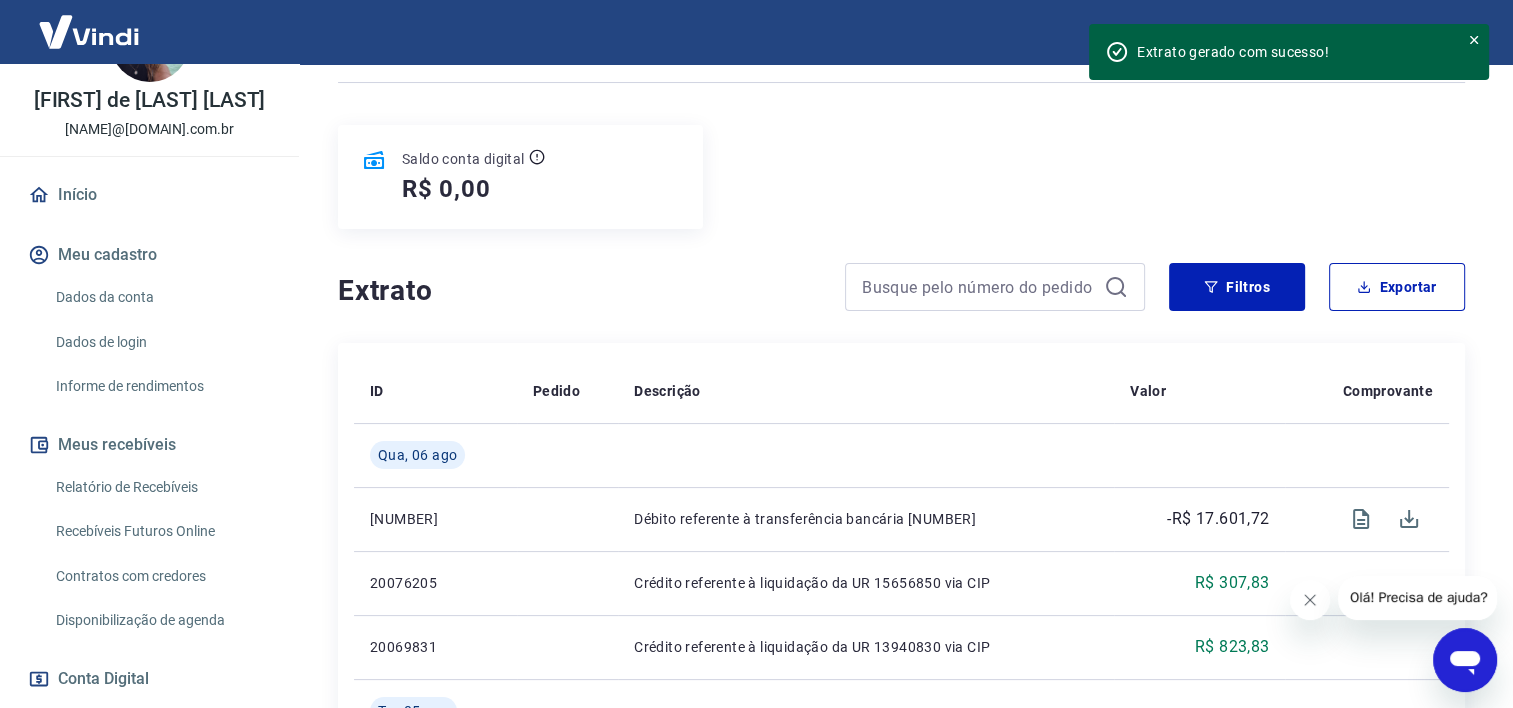 scroll, scrollTop: 200, scrollLeft: 0, axis: vertical 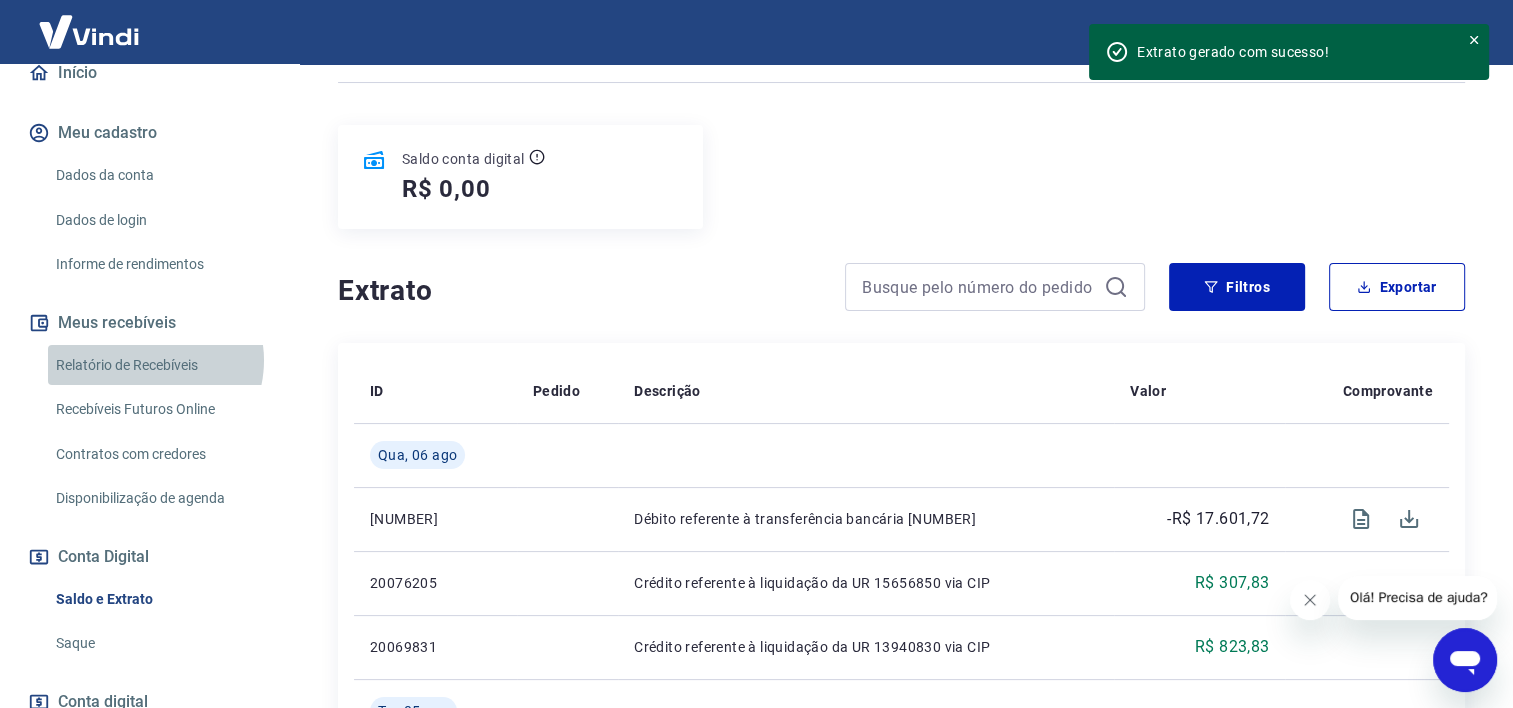 click on "Relatório de Recebíveis" at bounding box center [161, 365] 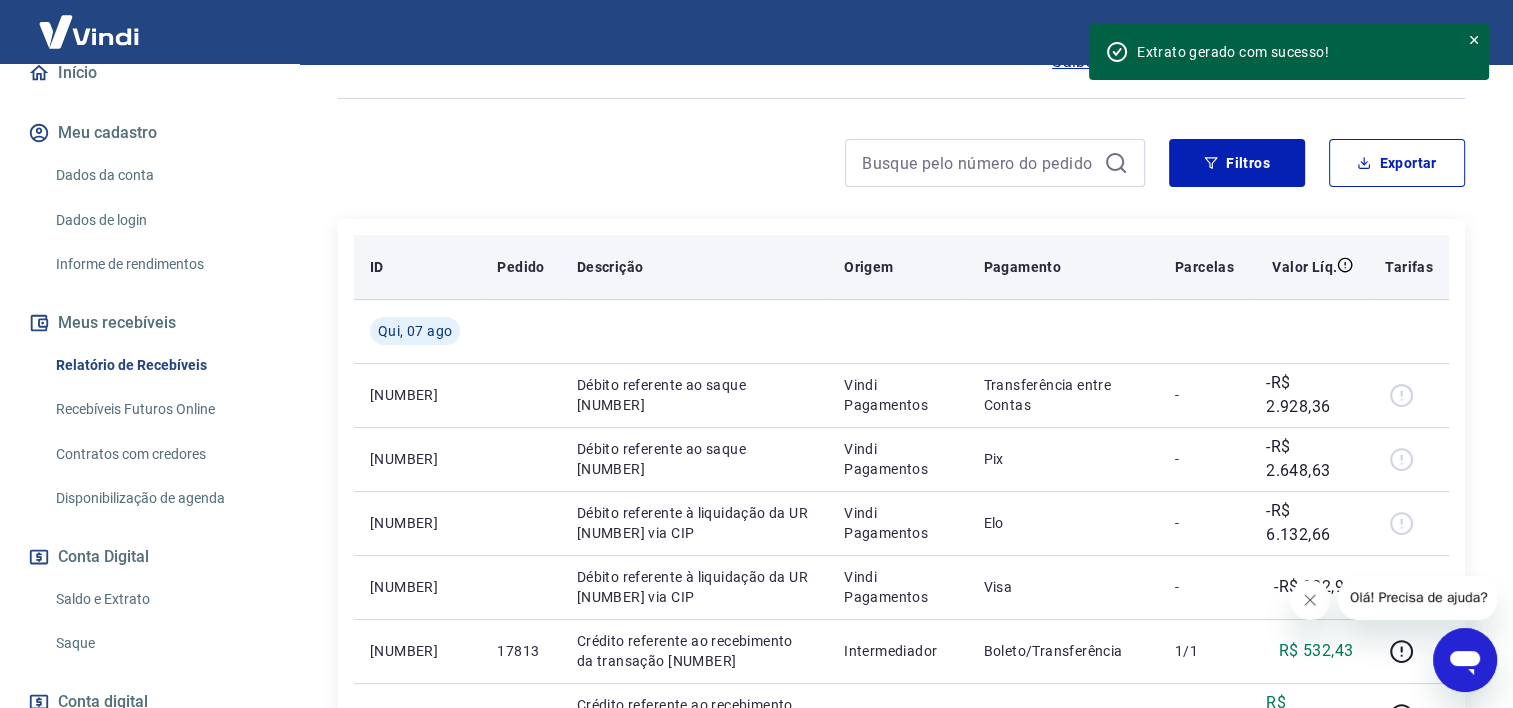 scroll, scrollTop: 100, scrollLeft: 0, axis: vertical 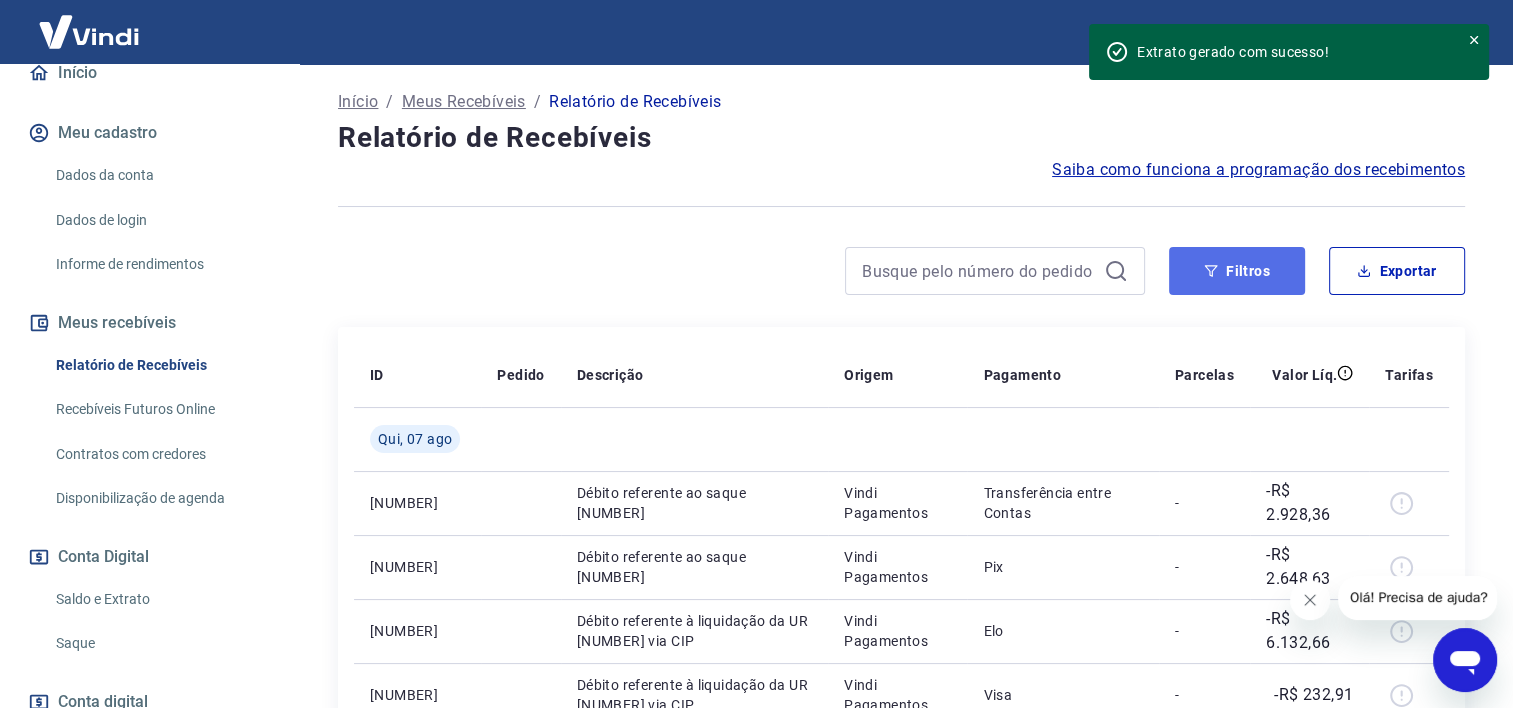 click on "Filtros" at bounding box center [1237, 271] 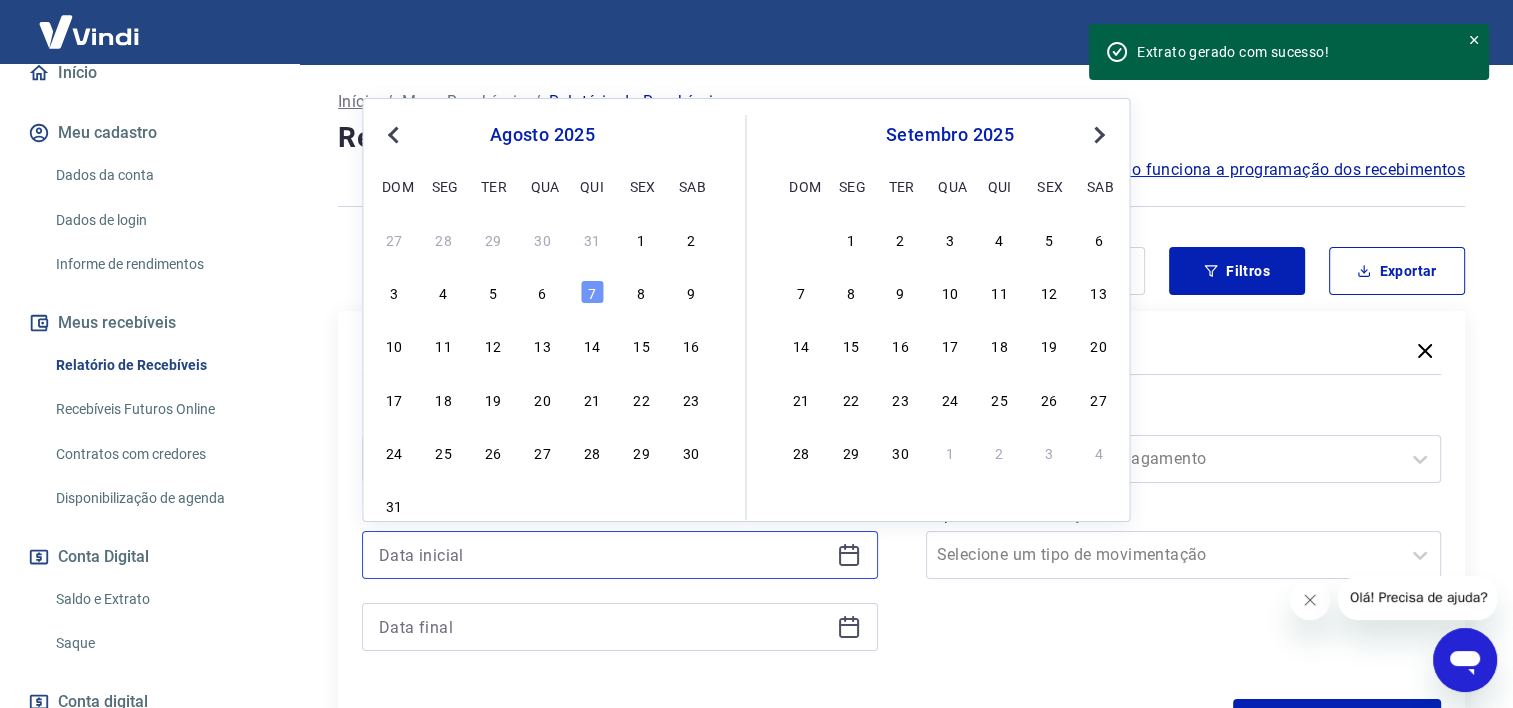 click at bounding box center [604, 555] 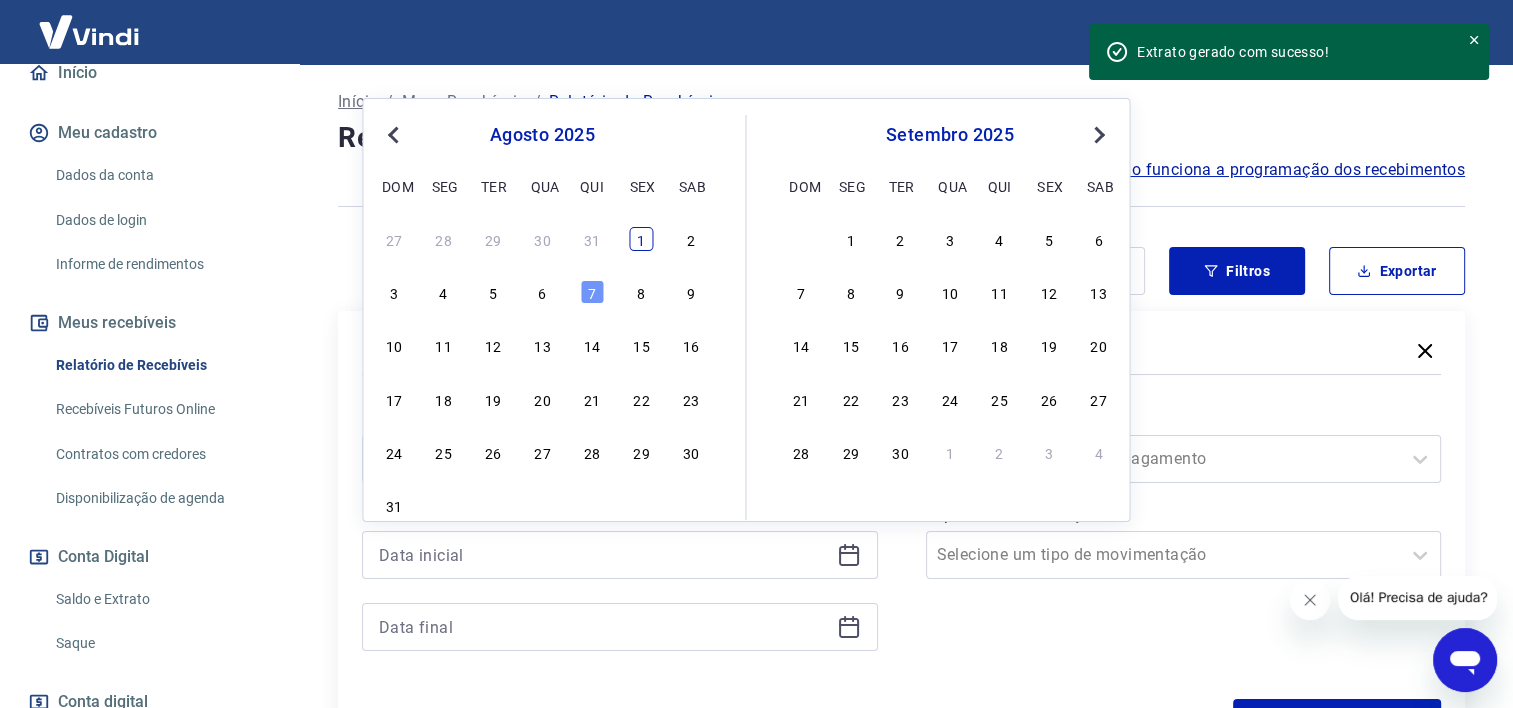 click on "1" at bounding box center (641, 239) 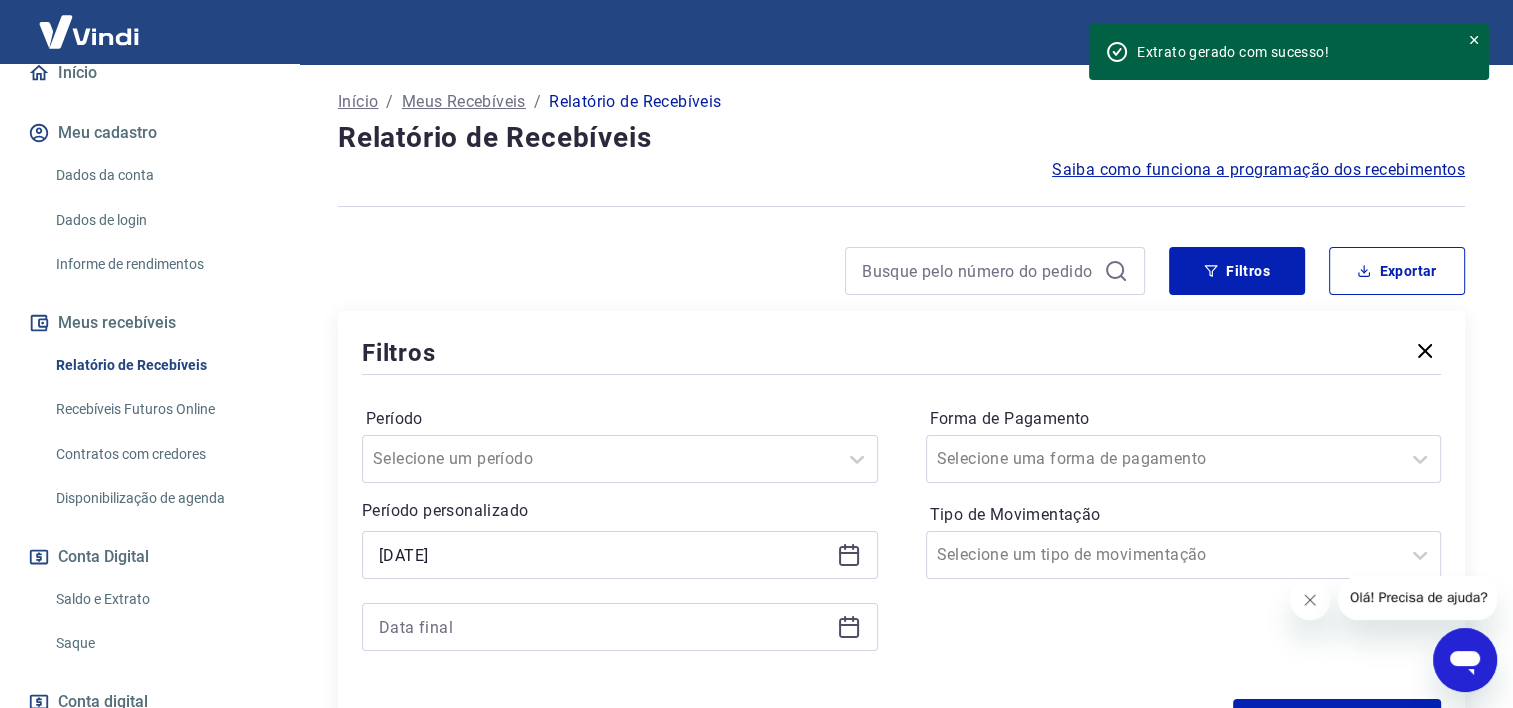 click 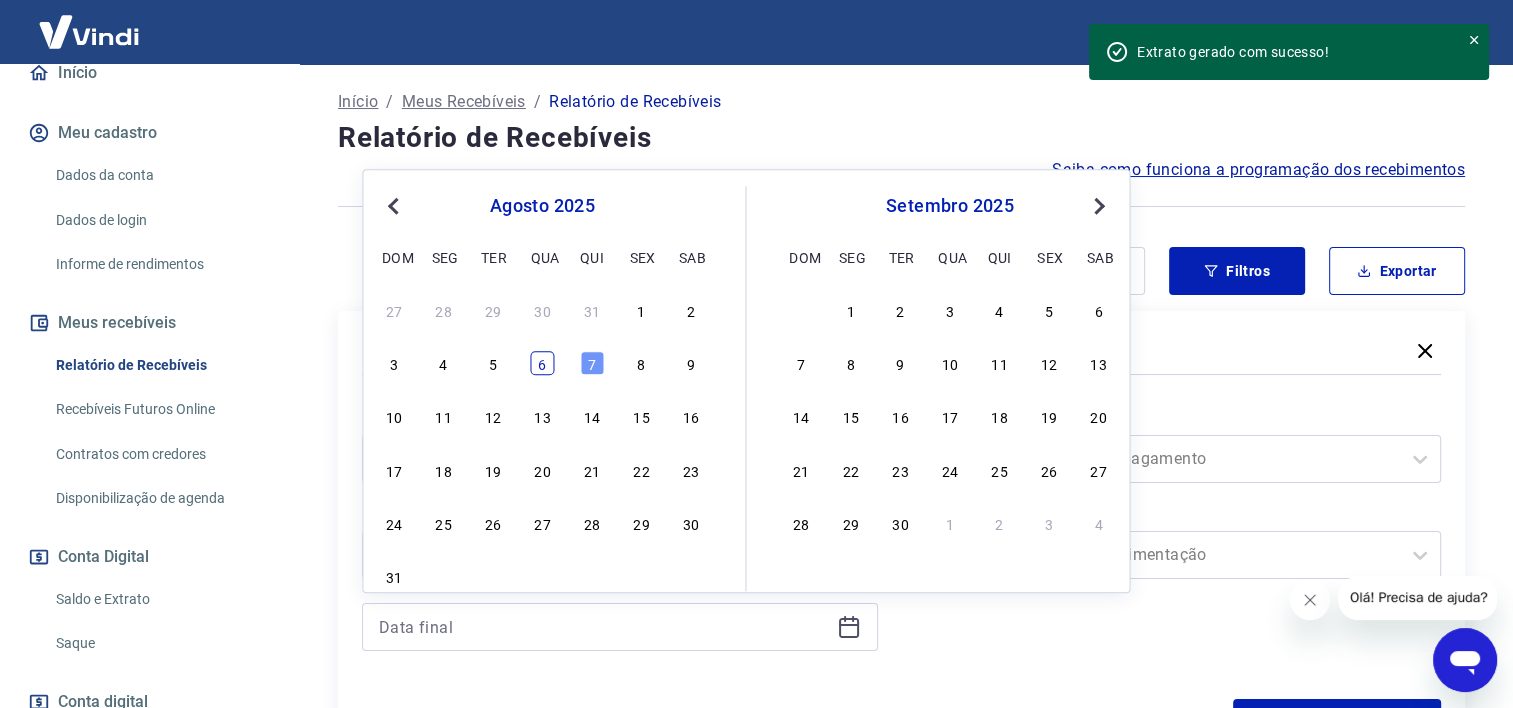 click on "6" at bounding box center (542, 363) 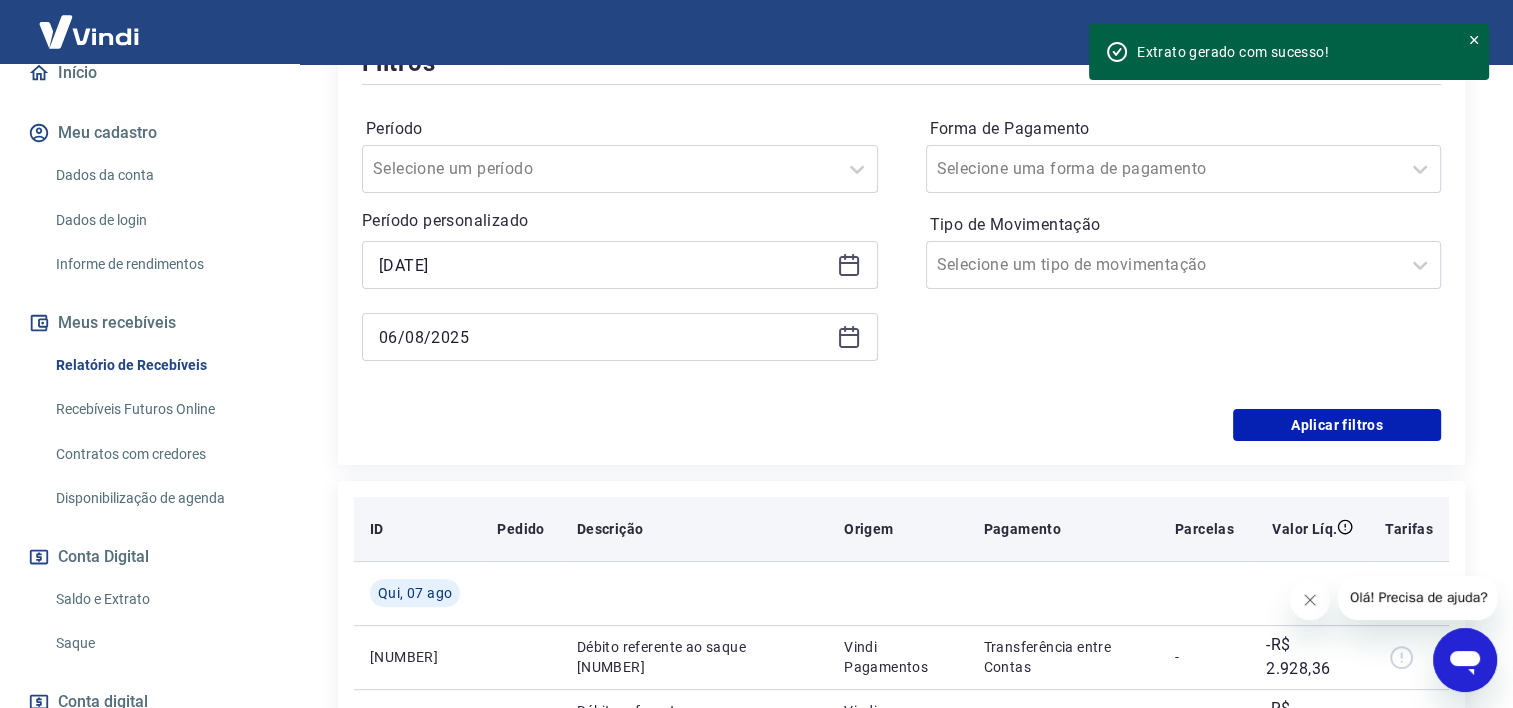 scroll, scrollTop: 400, scrollLeft: 0, axis: vertical 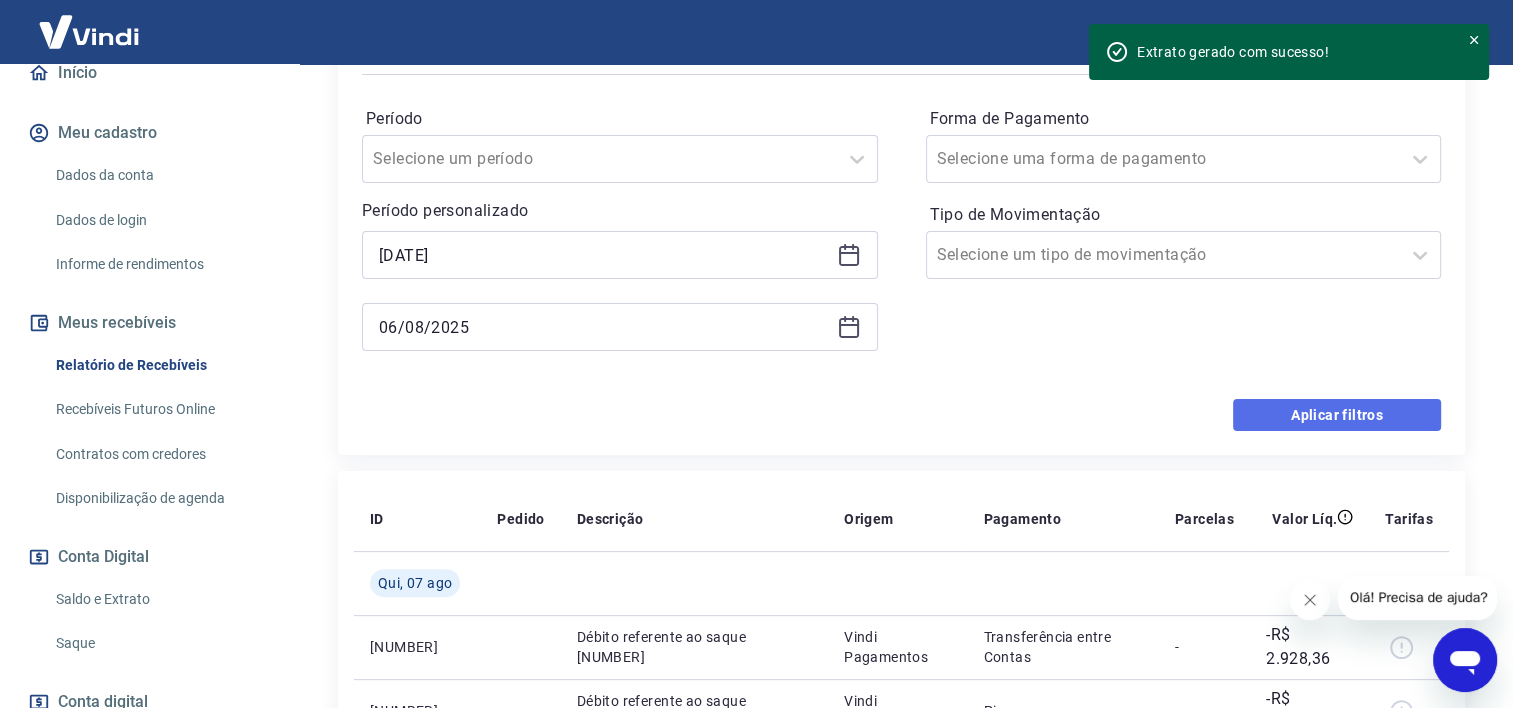 click on "Aplicar filtros" at bounding box center (1337, 415) 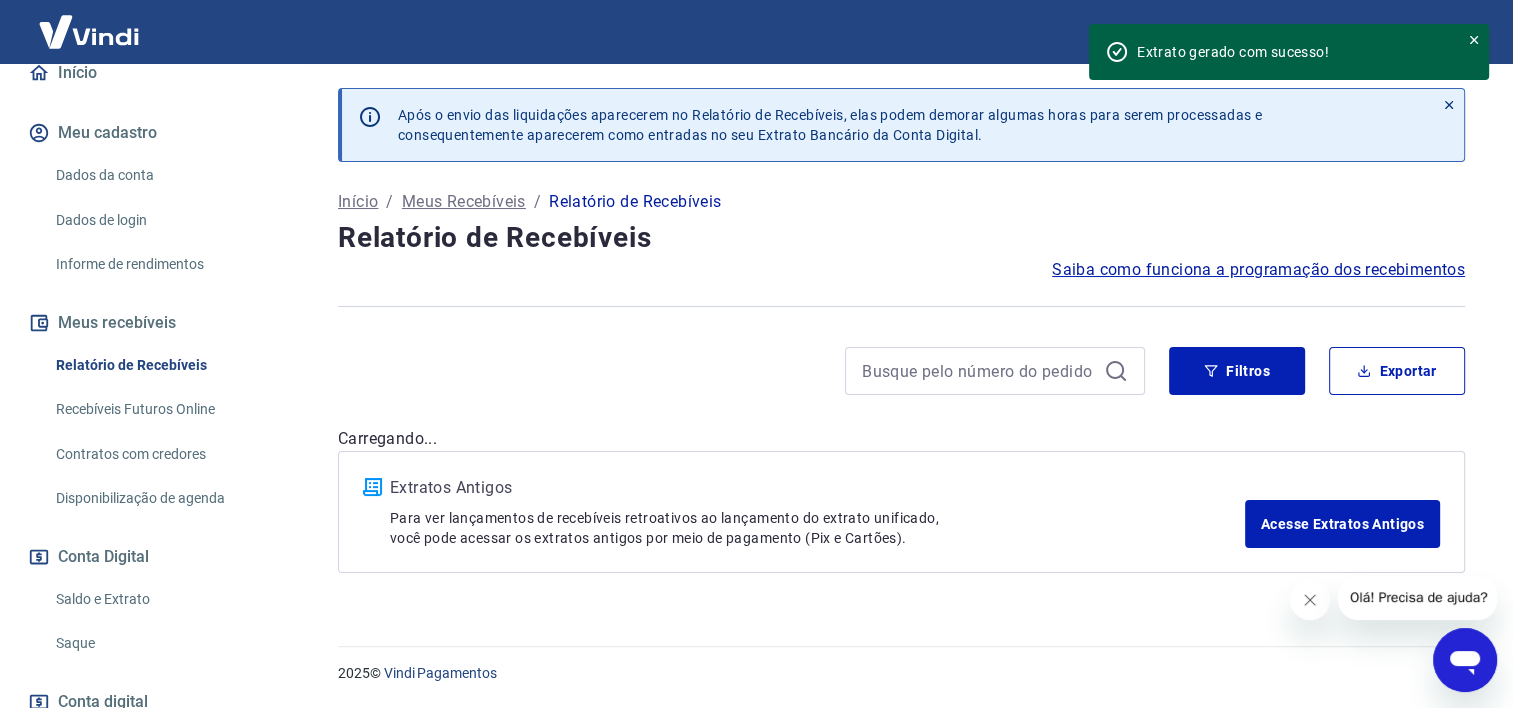 scroll, scrollTop: 0, scrollLeft: 0, axis: both 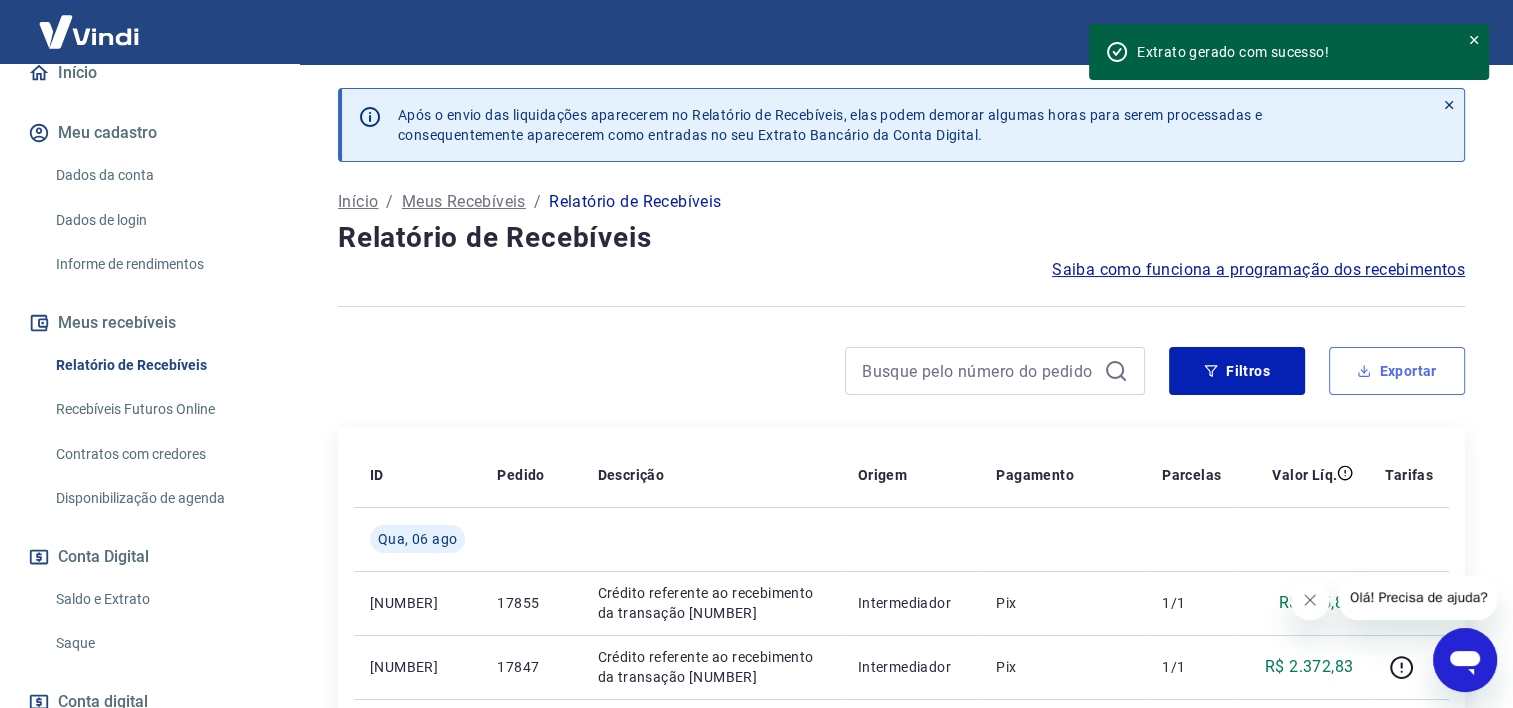 click on "Exportar" at bounding box center (1397, 371) 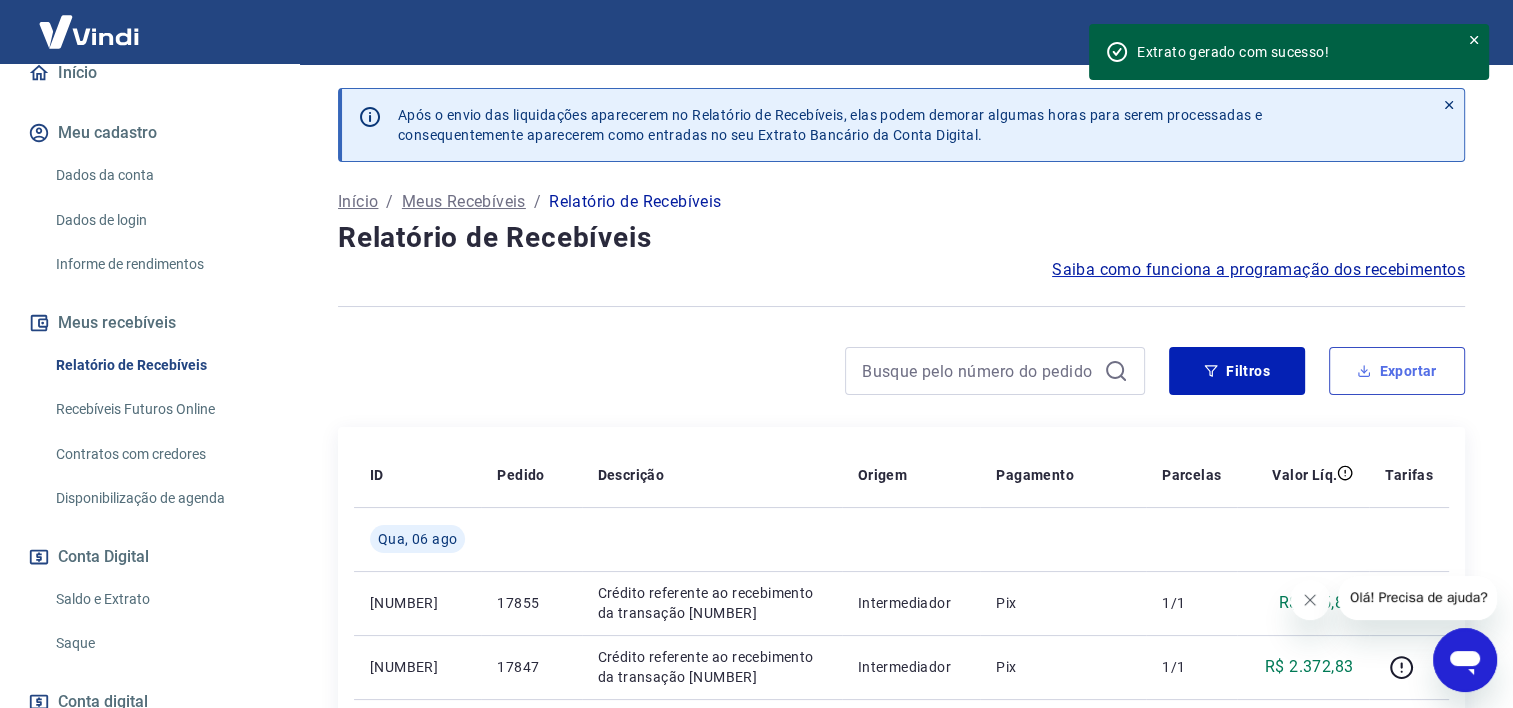 type on "[DATE]" 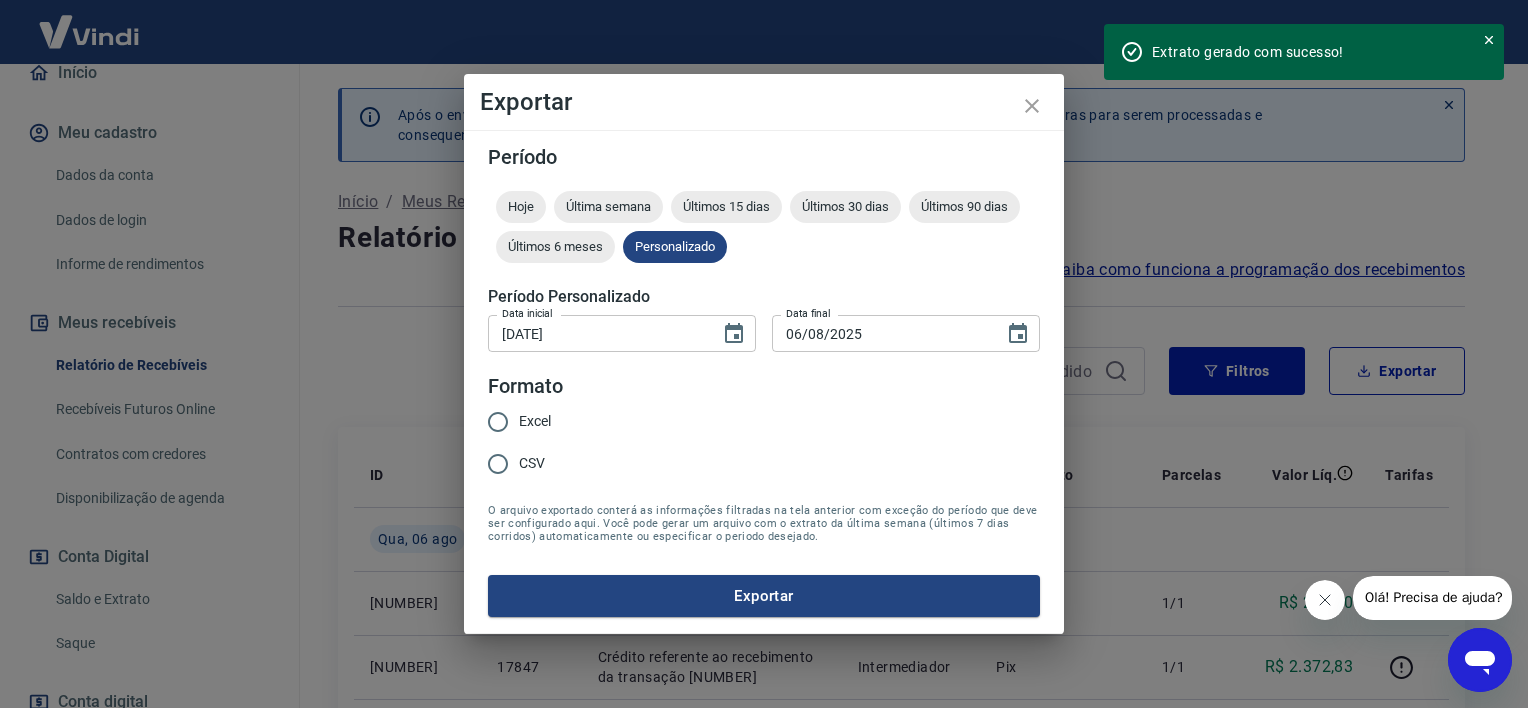 click on "Excel" at bounding box center [498, 422] 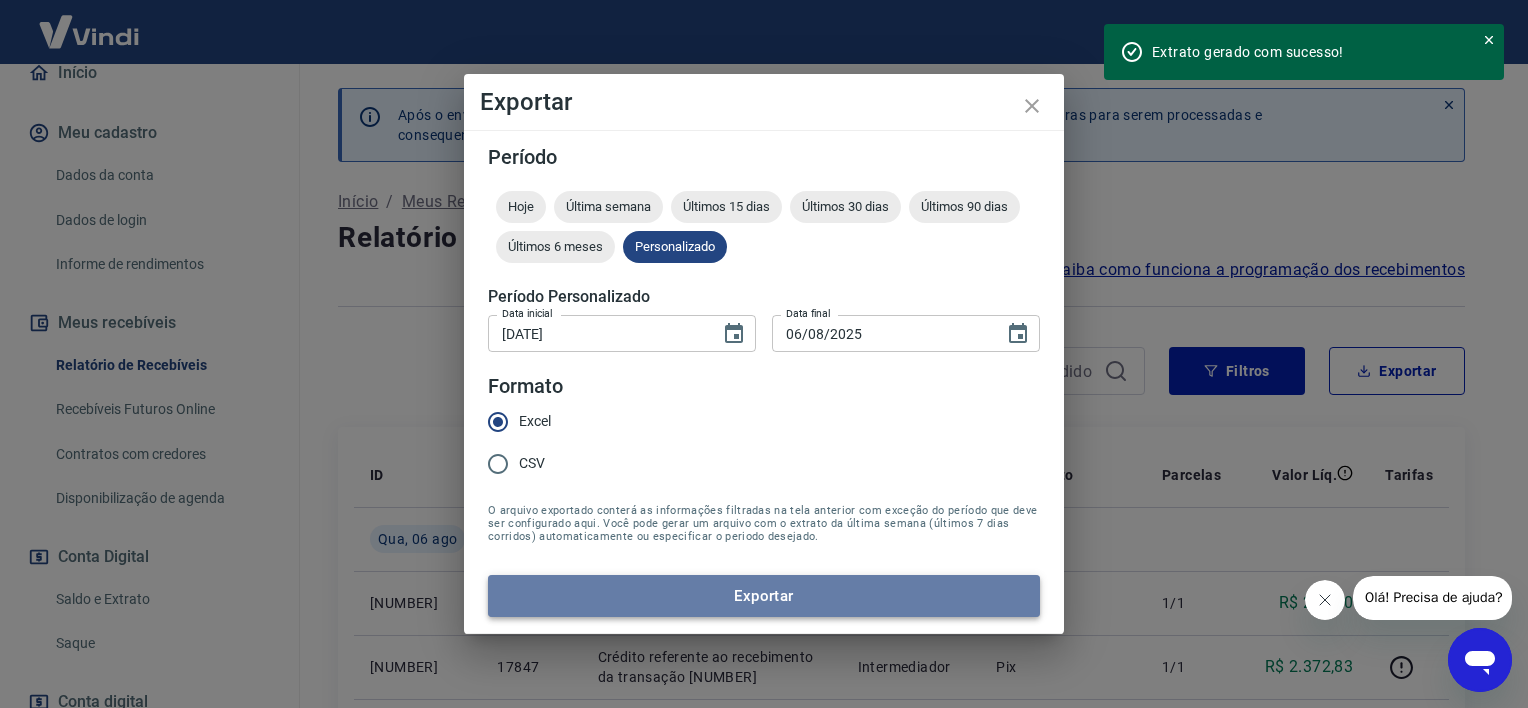 click on "Exportar" at bounding box center (764, 596) 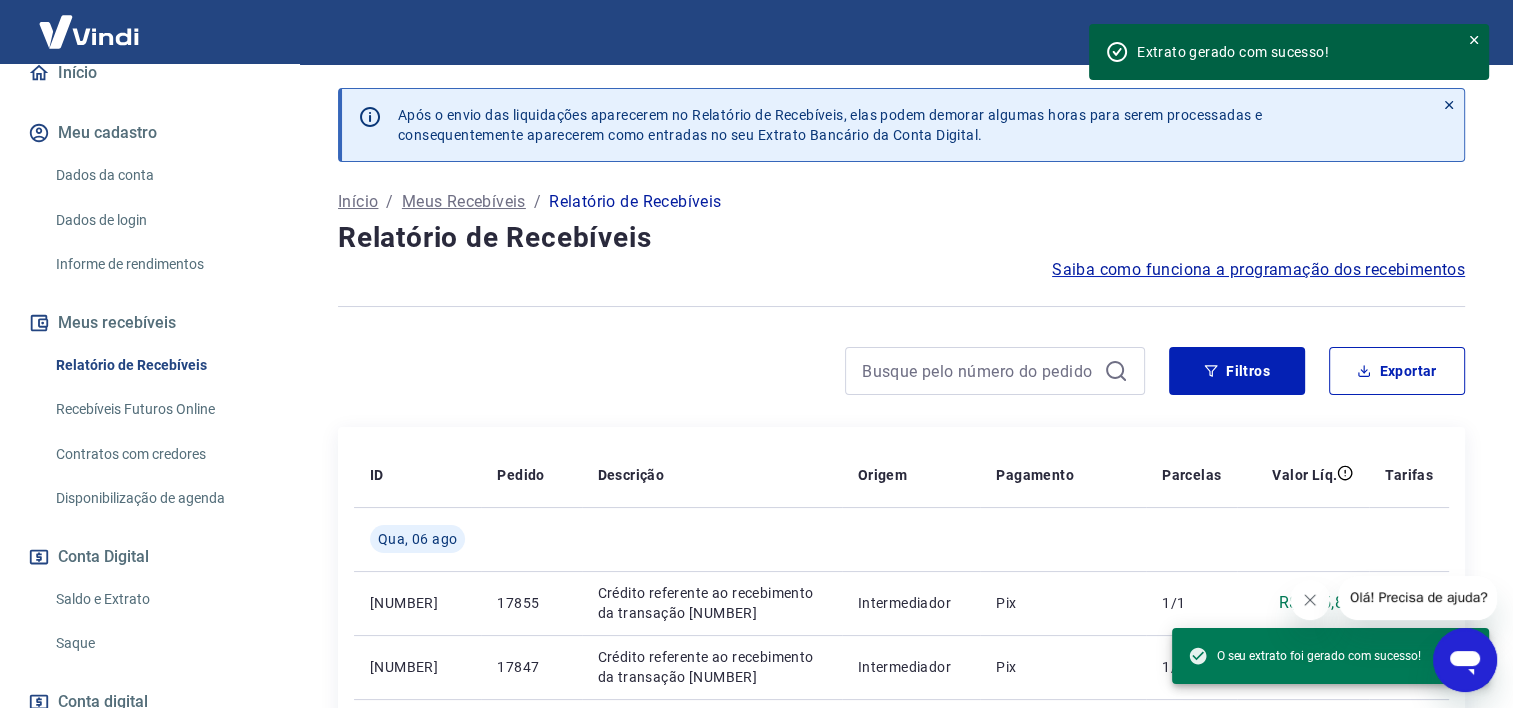 click 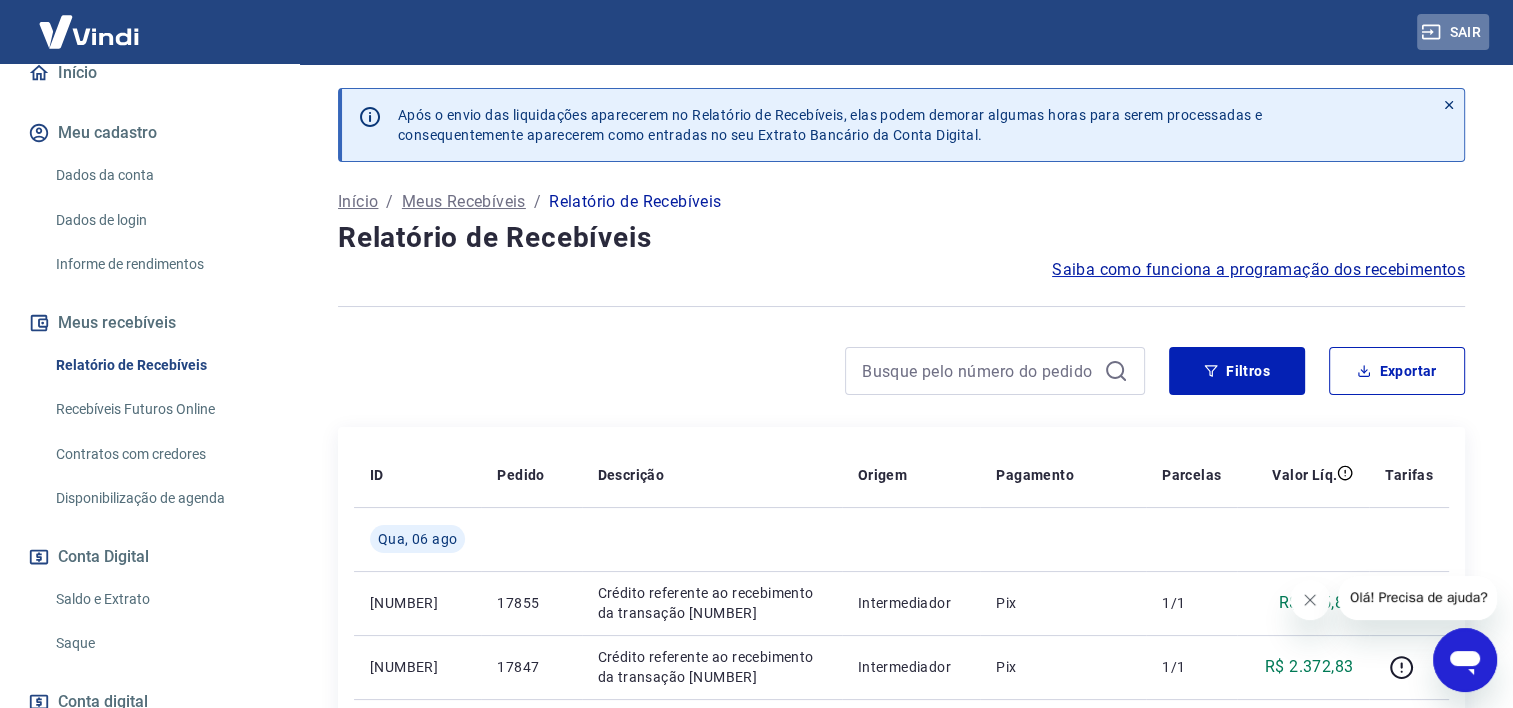 click on "Sair" at bounding box center [1453, 32] 